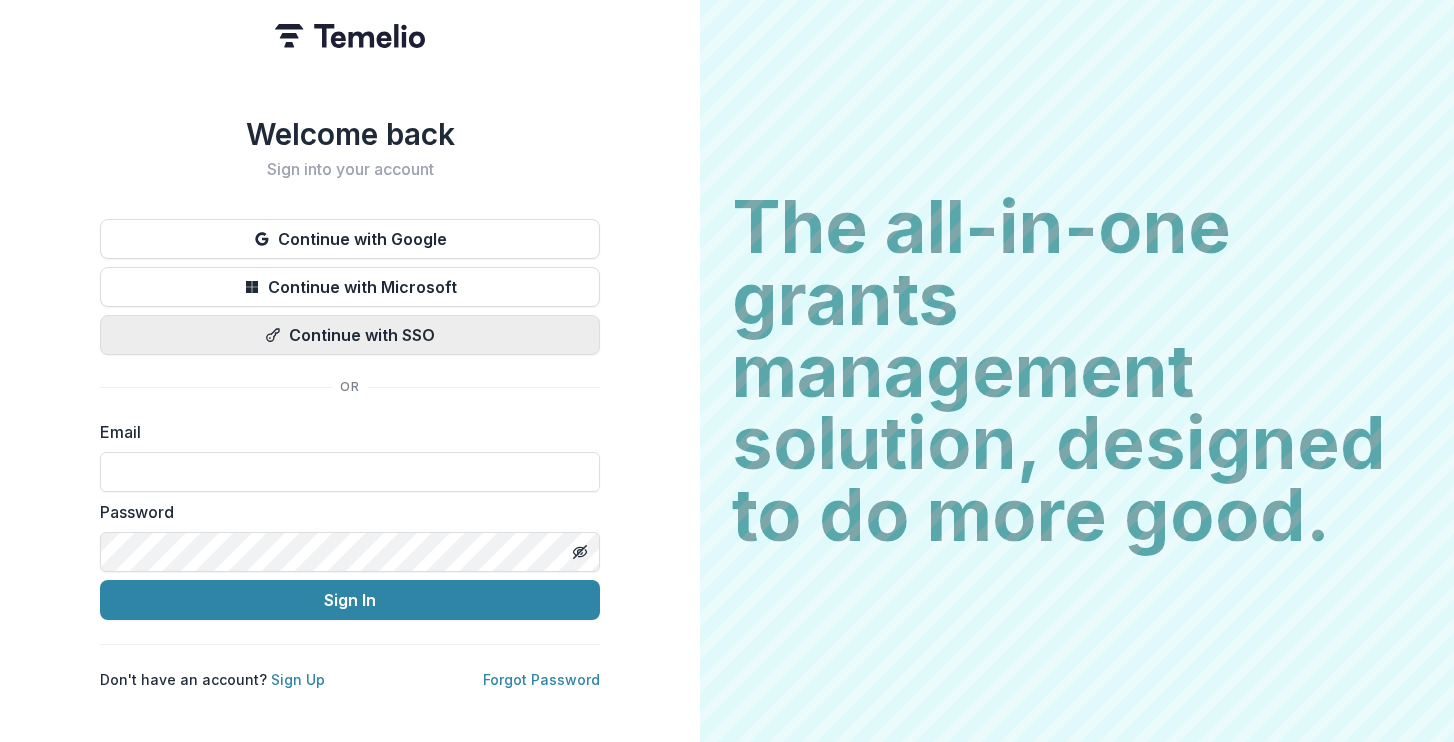 scroll, scrollTop: 0, scrollLeft: 0, axis: both 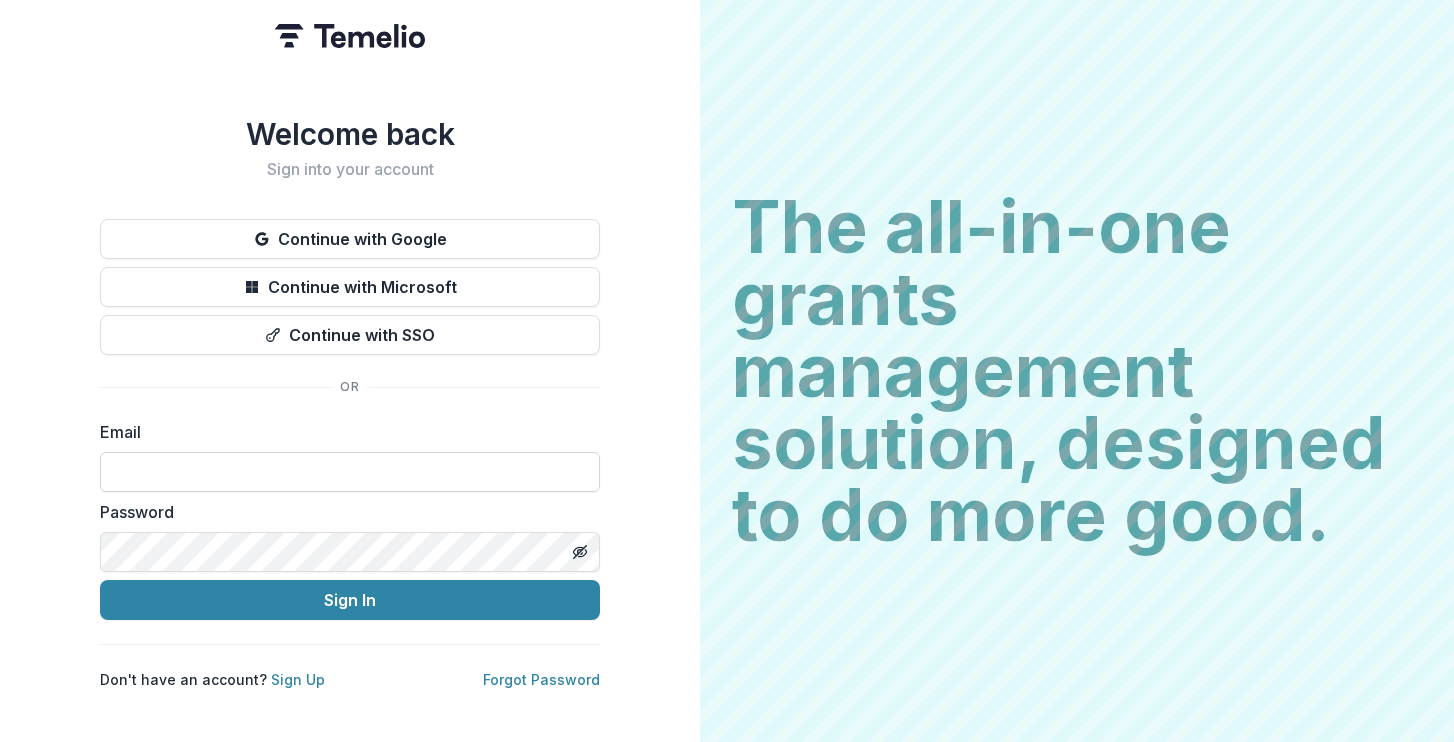 click at bounding box center [350, 472] 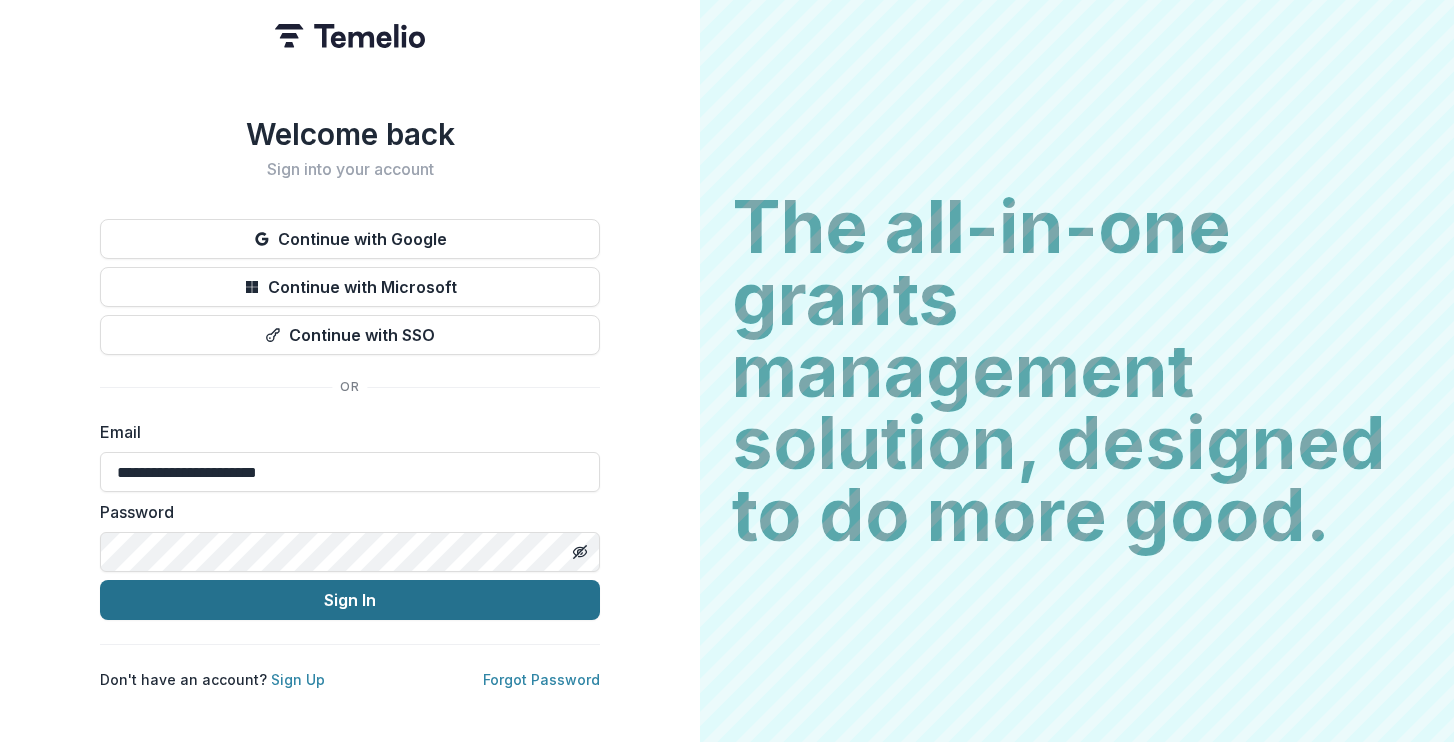 click on "Sign In" at bounding box center [350, 600] 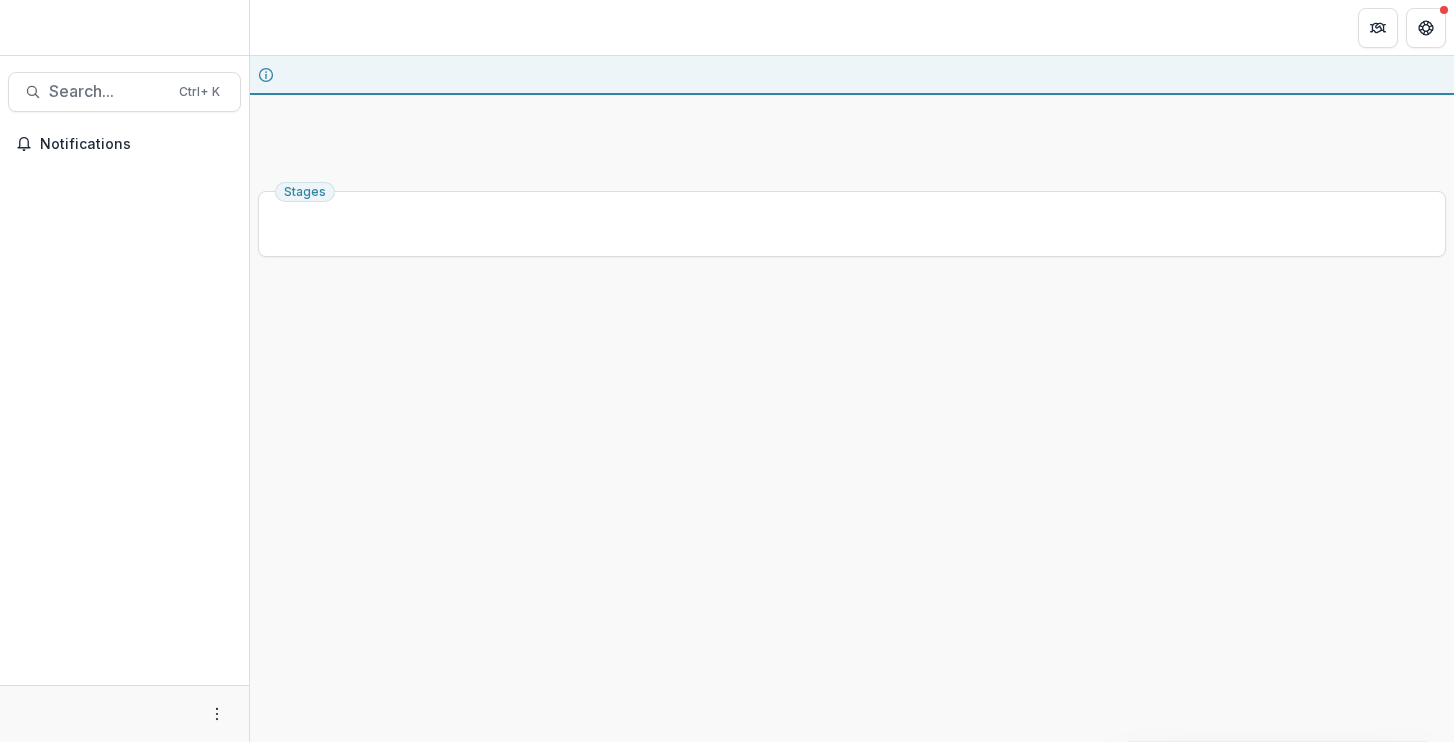scroll, scrollTop: 0, scrollLeft: 0, axis: both 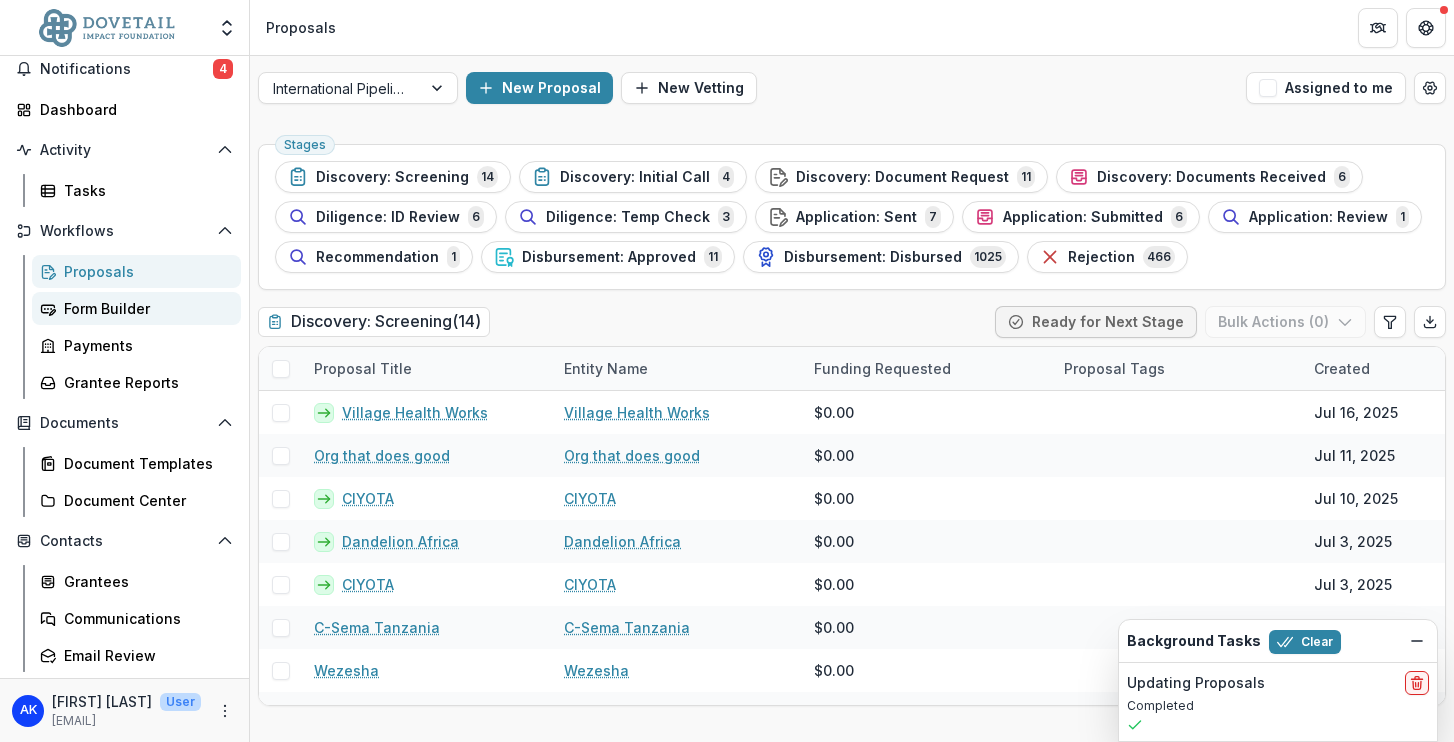 click on "Form Builder" at bounding box center (144, 308) 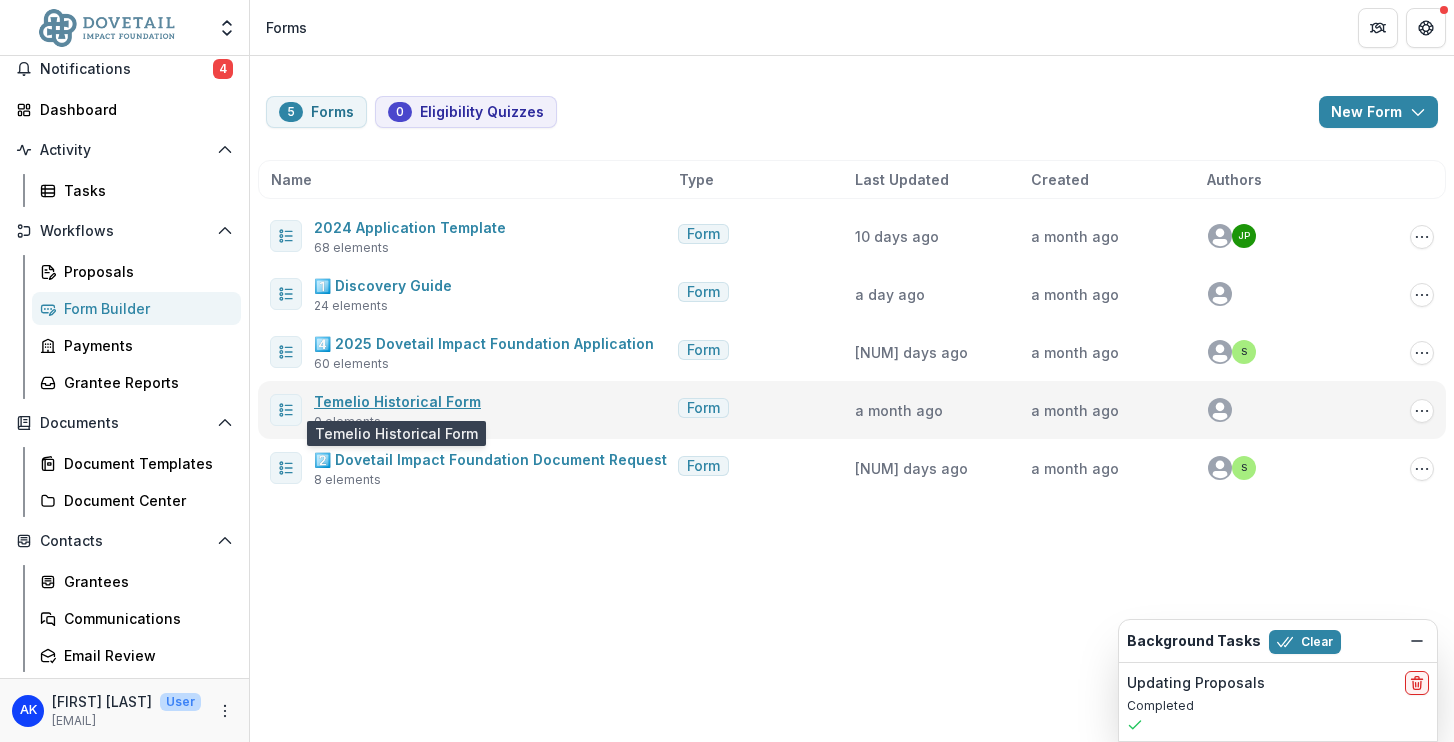 click on "Temelio Historical Form" at bounding box center (397, 401) 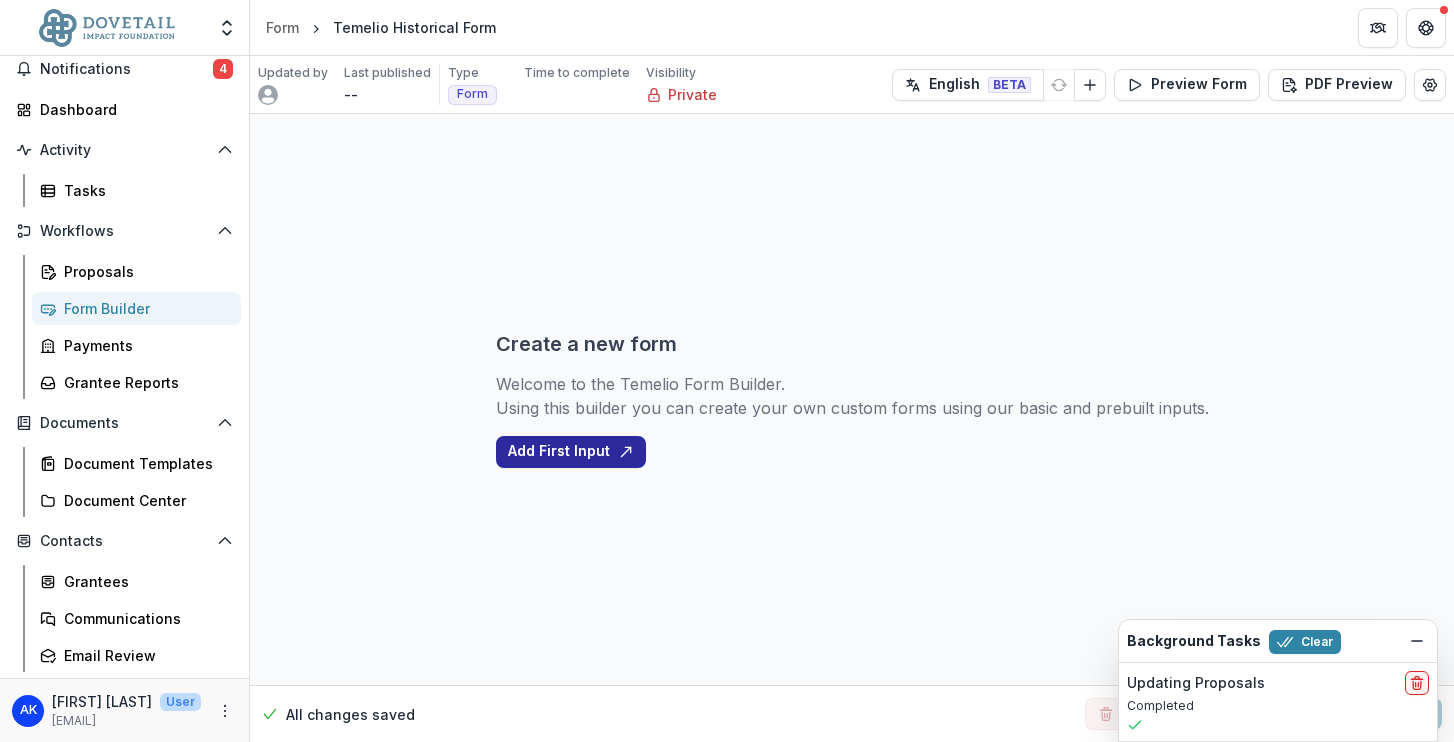 click on "Add First Input" at bounding box center [571, 452] 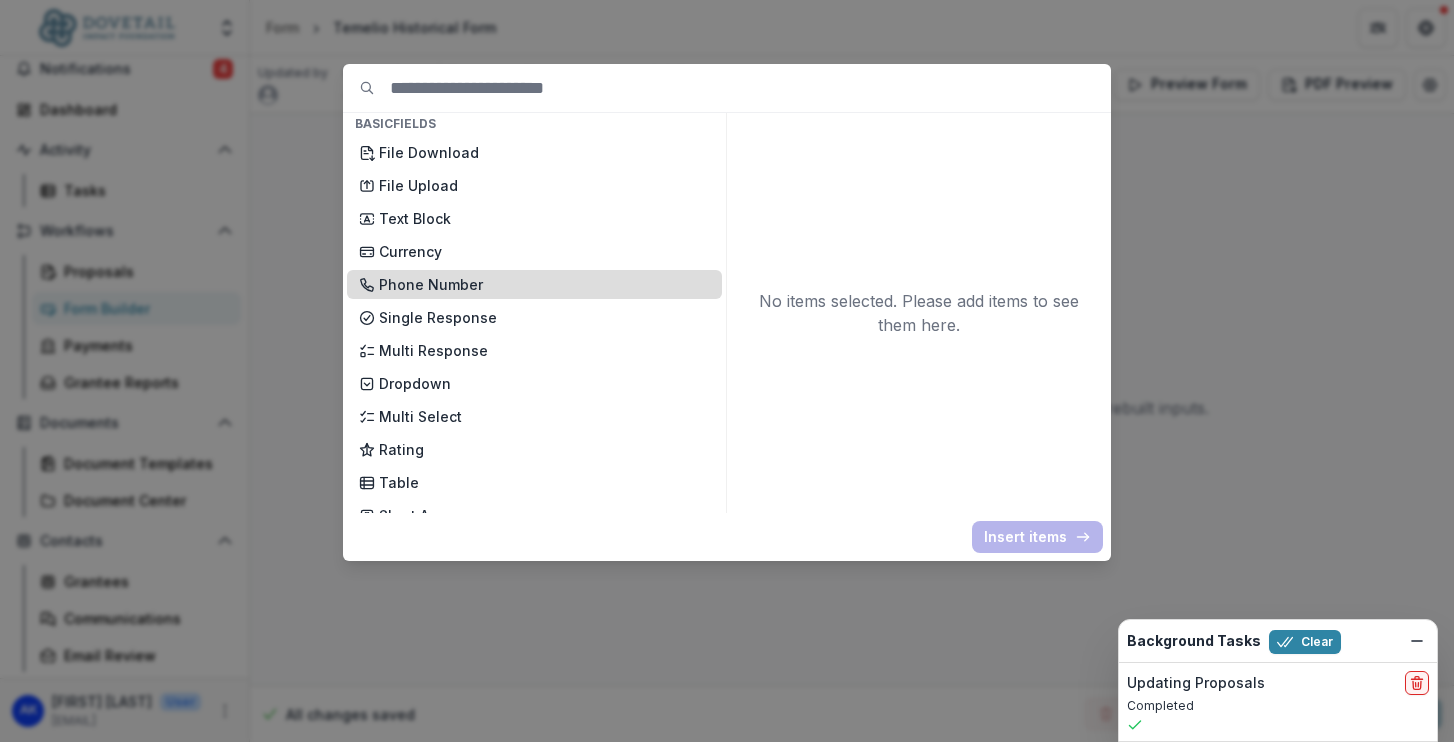 scroll, scrollTop: 44, scrollLeft: 0, axis: vertical 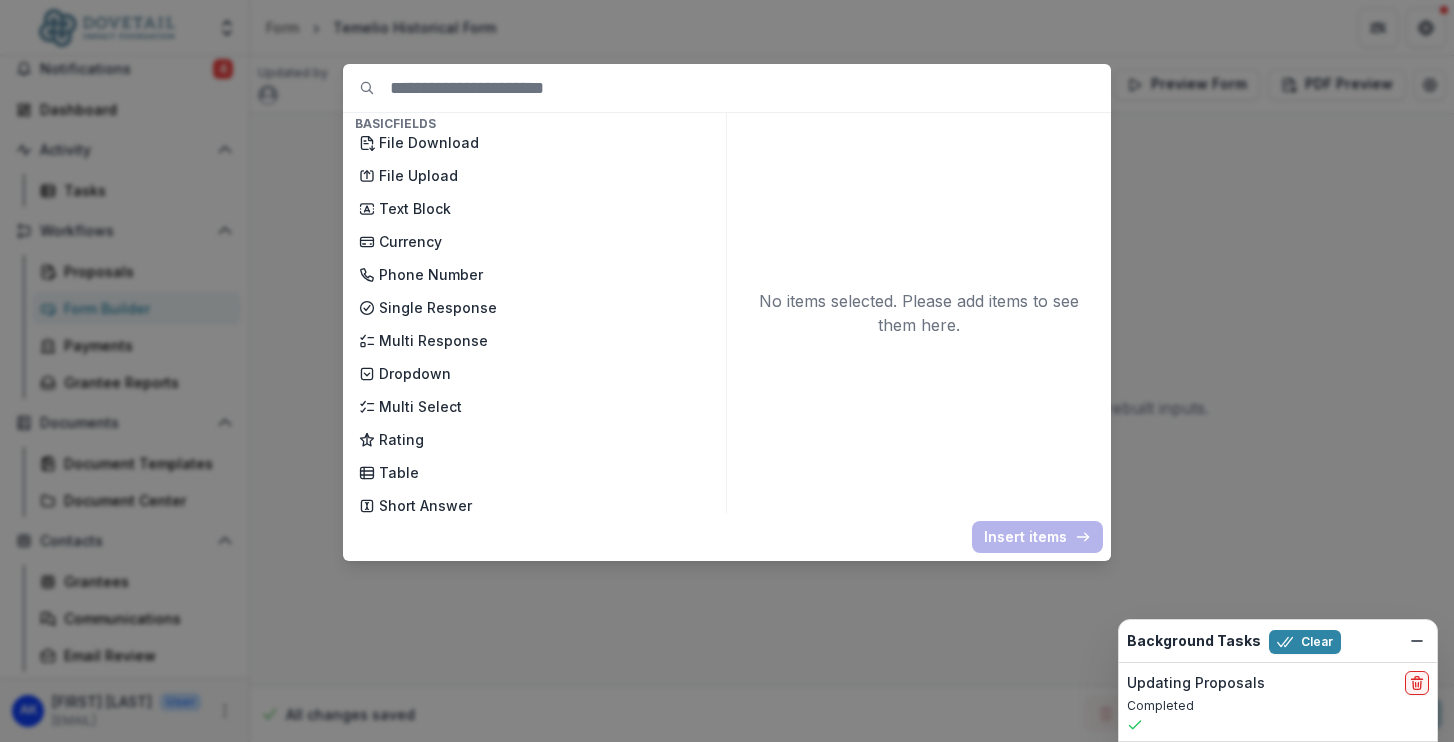 click on "Basic  Fields New Page File Download File Upload Text Block Currency Phone Number Single Response Multi Response Dropdown Multi Select Rating Table Short Answer Number Date Long answer Formatted Text Conditional Dropdown Spreadsheet Temelio  Fields External References Score Card Formula Foundation Users Foundation Tags Foundation Program Areas Grant Types 2024 Application Template  Fields Text Block Investment Director Organization Name Year Established Primary Sector Budget Fiscal Year Start Month What is your organization's registration status? Primary Contact Phone (with country code) Organization Mailing Address What problem is your organization working to solve? What programs and/or services have you developed to help solve this problem? Please describe the individuals and/or communities your organization primarily serves For international applicants, select the country/countries where your organization operates. (List of countries provided for the applicant to highlight) Cash Balance  Fields Text Block" at bounding box center (727, 371) 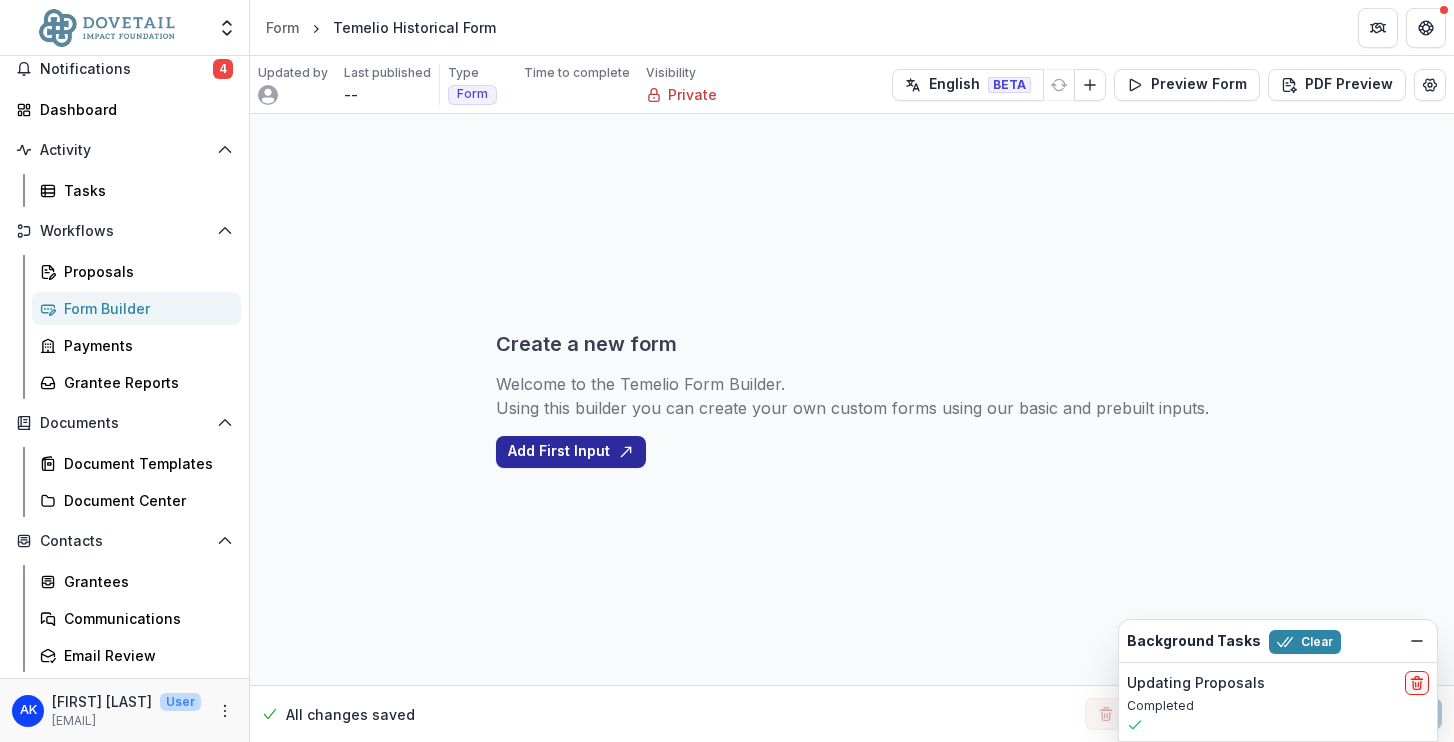 click on "Add First Input" at bounding box center [571, 452] 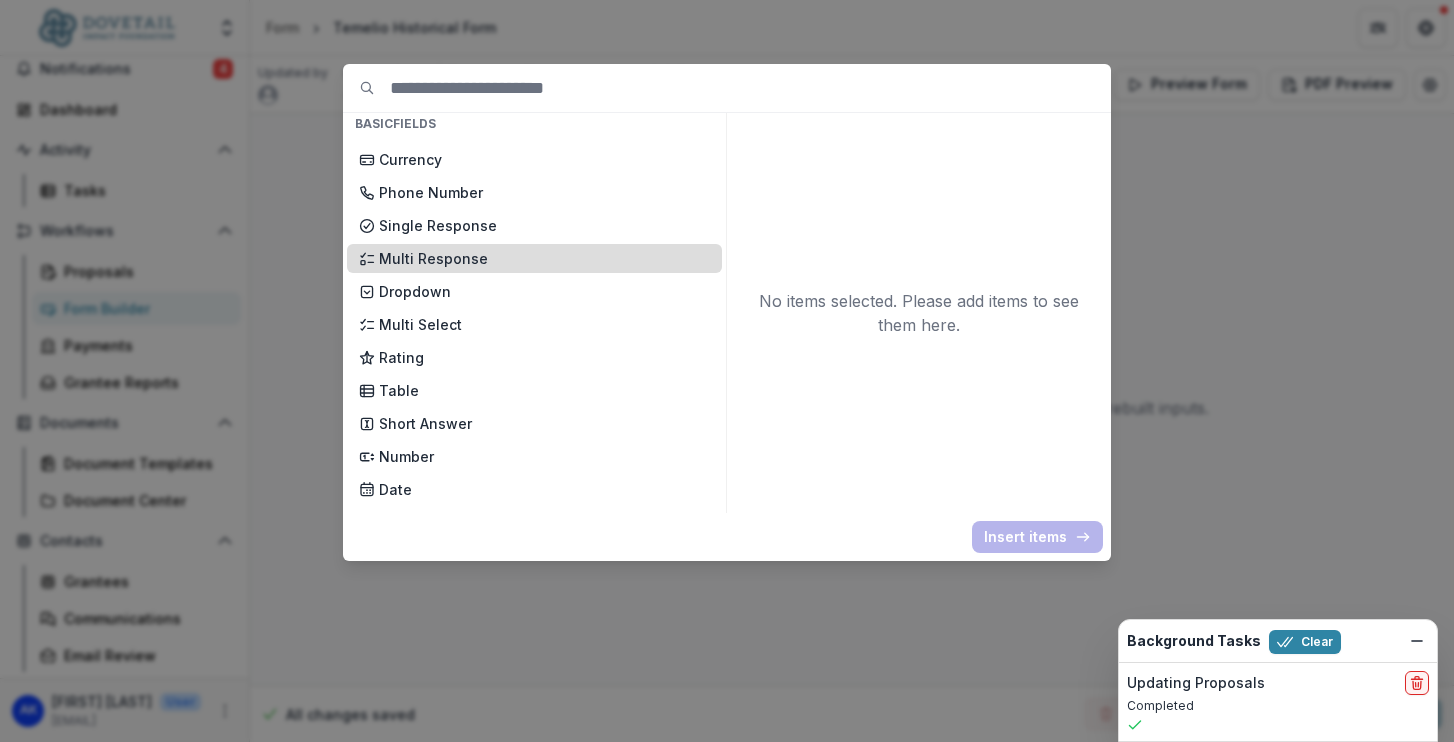 scroll, scrollTop: 0, scrollLeft: 0, axis: both 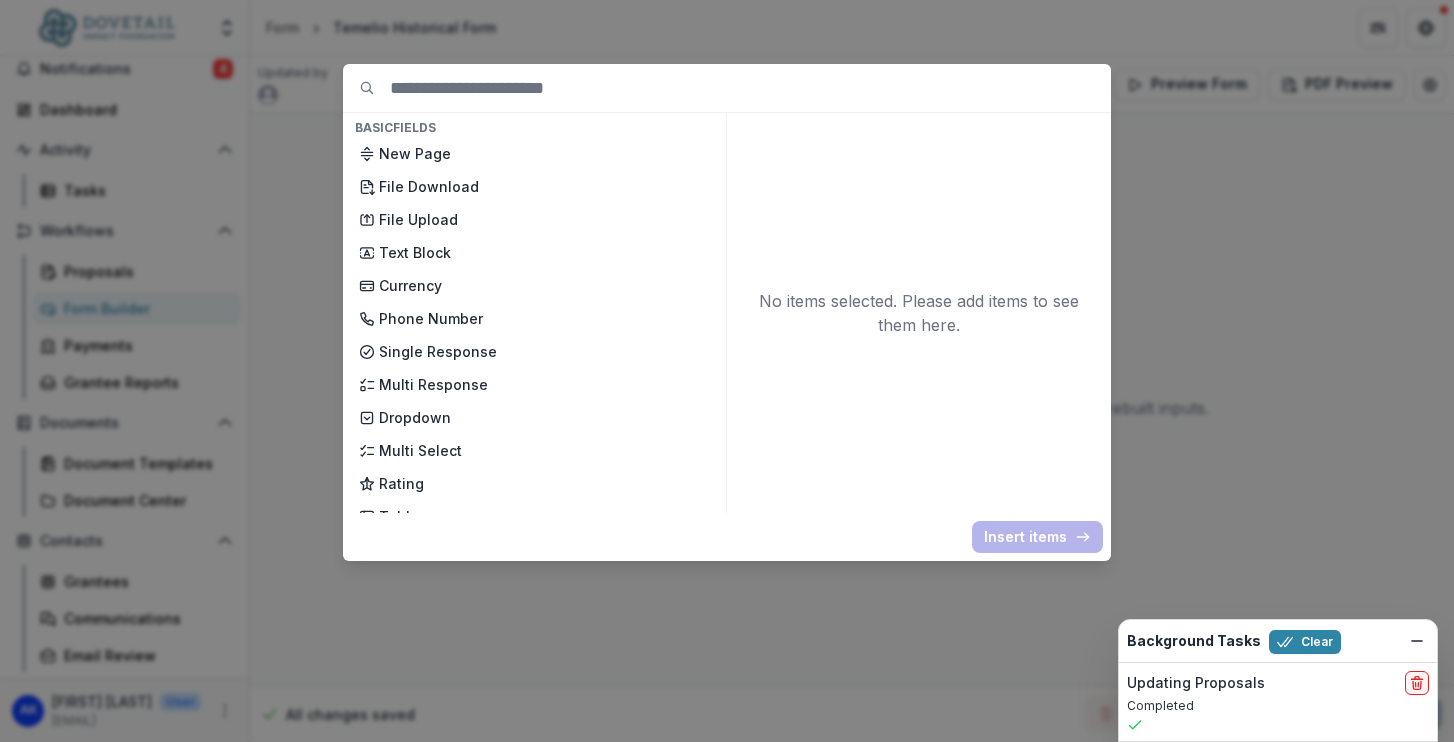click on "Basic  Fields New Page File Download File Upload Text Block Currency Phone Number Single Response Multi Response Dropdown Multi Select Rating Table Short Answer Number Date Long answer Formatted Text Conditional Dropdown Spreadsheet Temelio  Fields External References Score Card Formula Foundation Users Foundation Tags Foundation Program Areas Grant Types 2024 Application Template  Fields Text Block Investment Director Organization Name Year Established Primary Sector Budget Fiscal Year Start Month What is your organization's registration status? Primary Contact Phone (with country code) Organization Mailing Address What problem is your organization working to solve? What programs and/or services have you developed to help solve this problem? Please describe the individuals and/or communities your organization primarily serves For international applicants, select the country/countries where your organization operates. (List of countries provided for the applicant to highlight) Cash Balance  Fields Text Block" at bounding box center [727, 371] 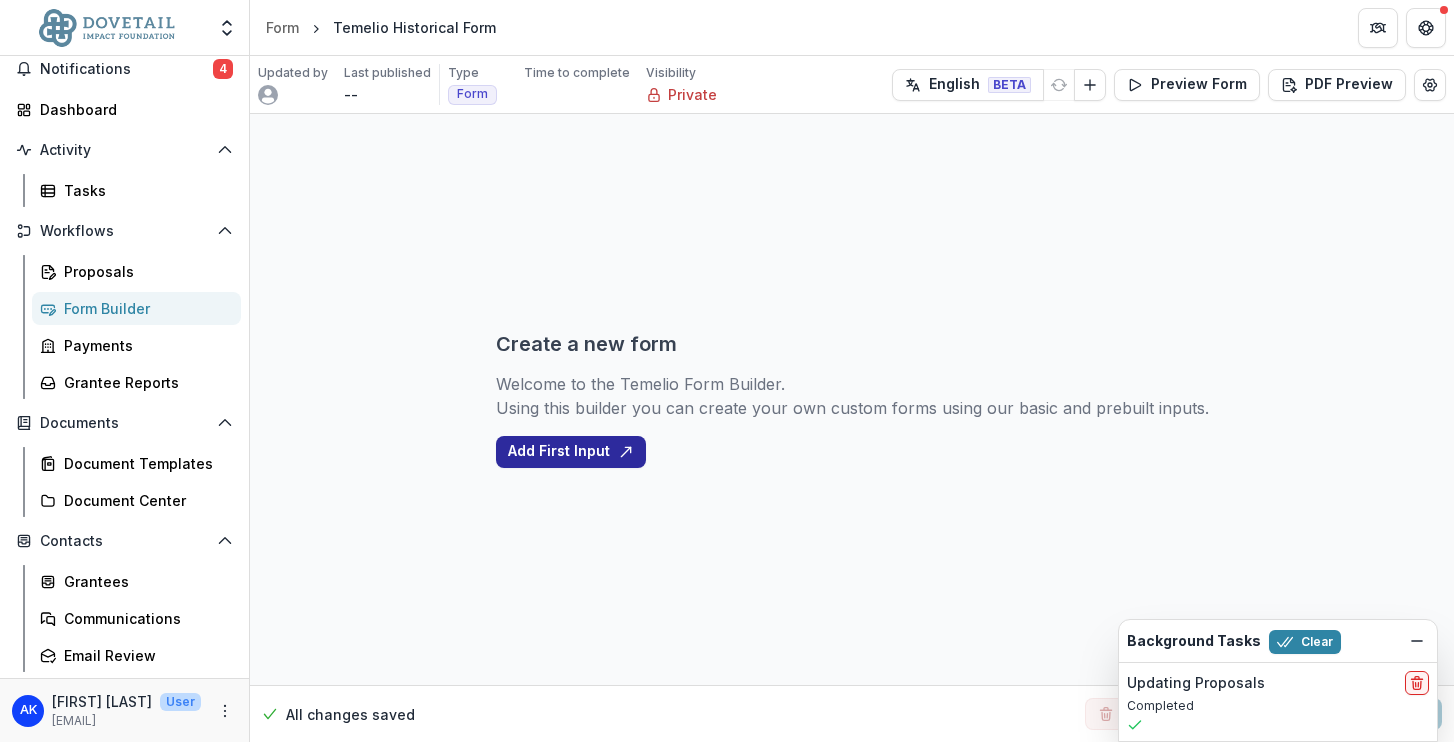 click on "Add First Input" at bounding box center (571, 452) 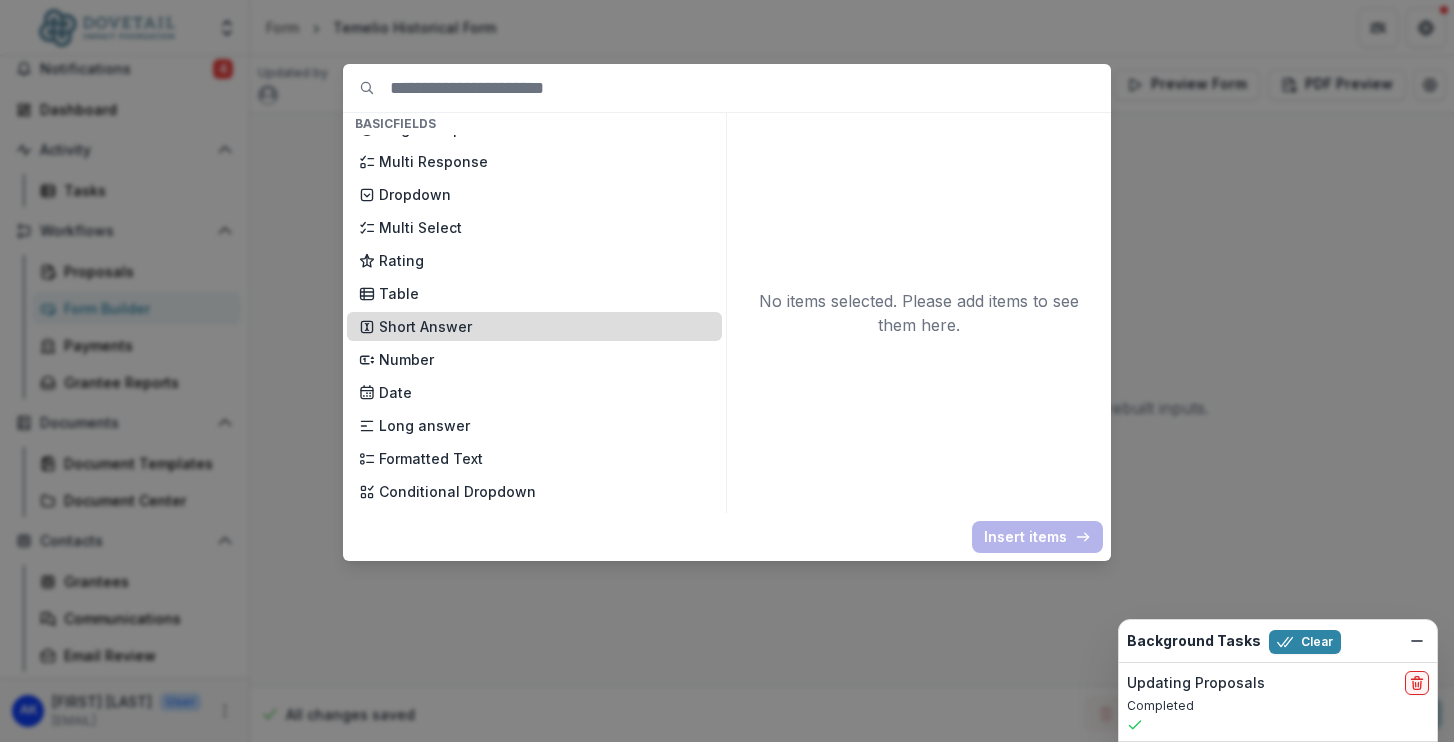 scroll, scrollTop: 225, scrollLeft: 0, axis: vertical 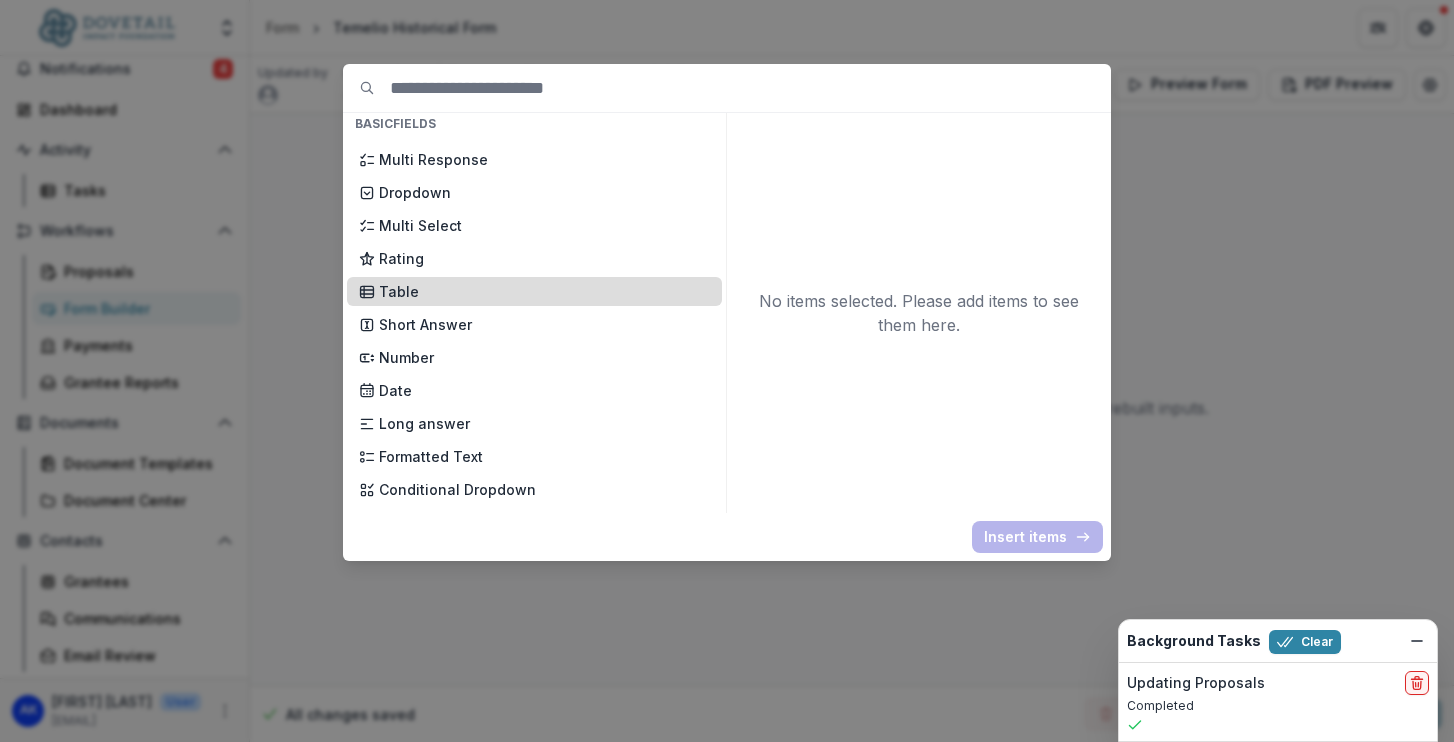 click on "Table" at bounding box center (544, 291) 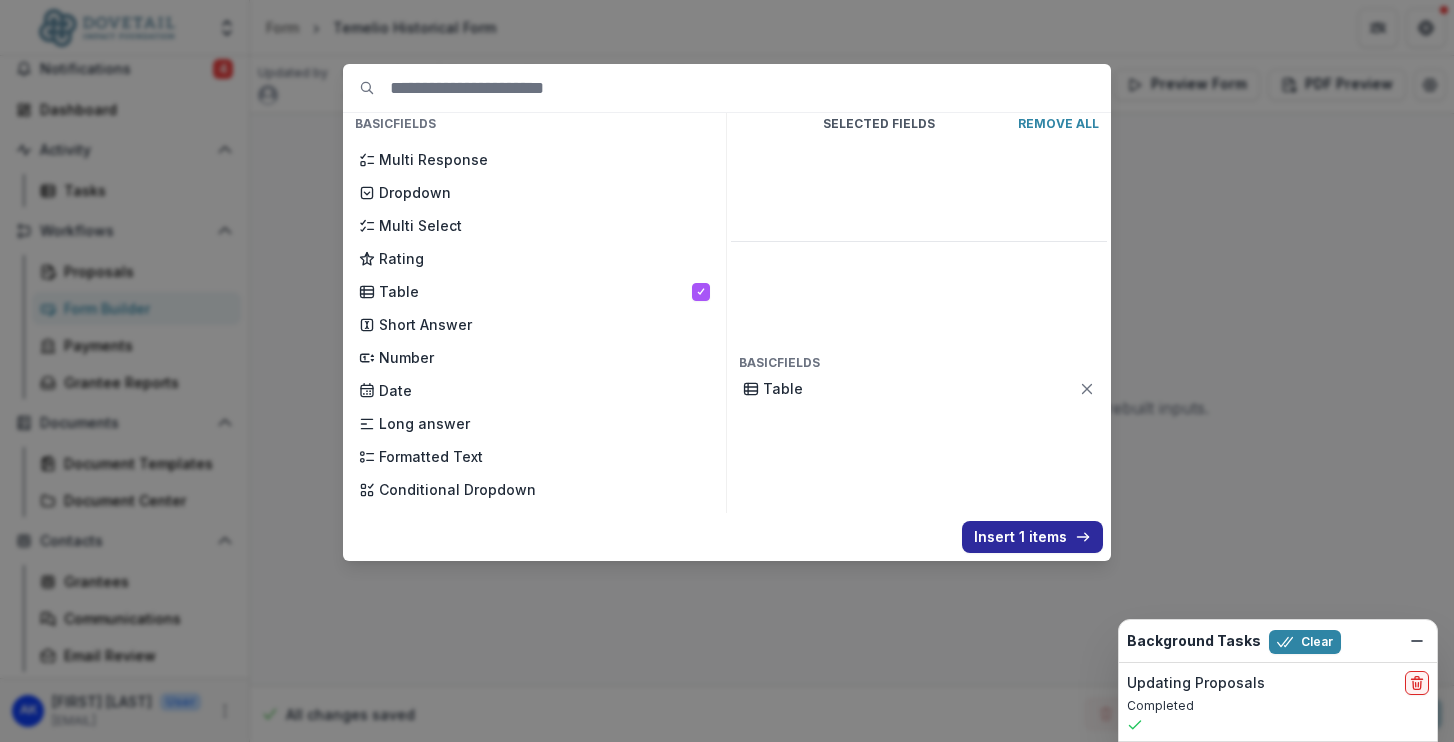 click on "Insert 1 items" at bounding box center [1032, 537] 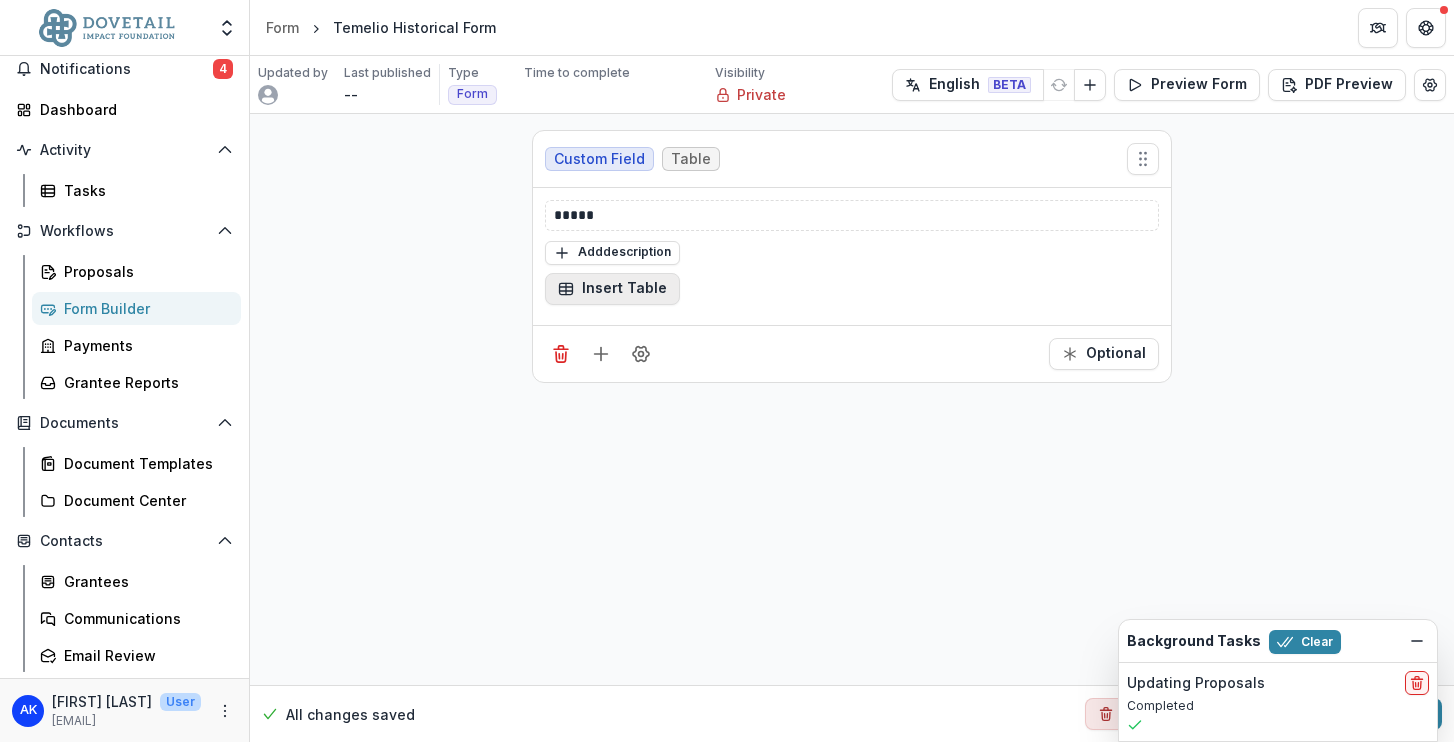 click on "Insert Table" at bounding box center (612, 289) 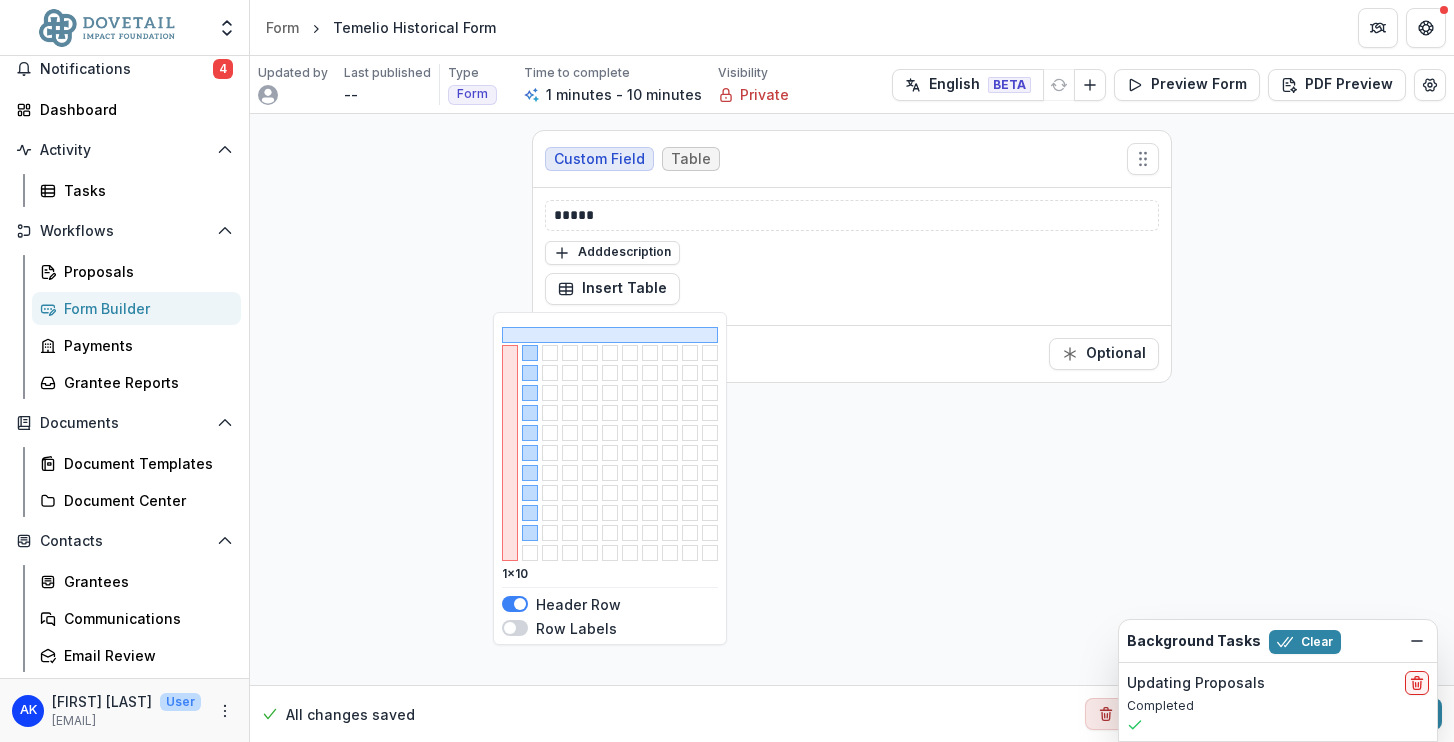 click at bounding box center [510, 628] 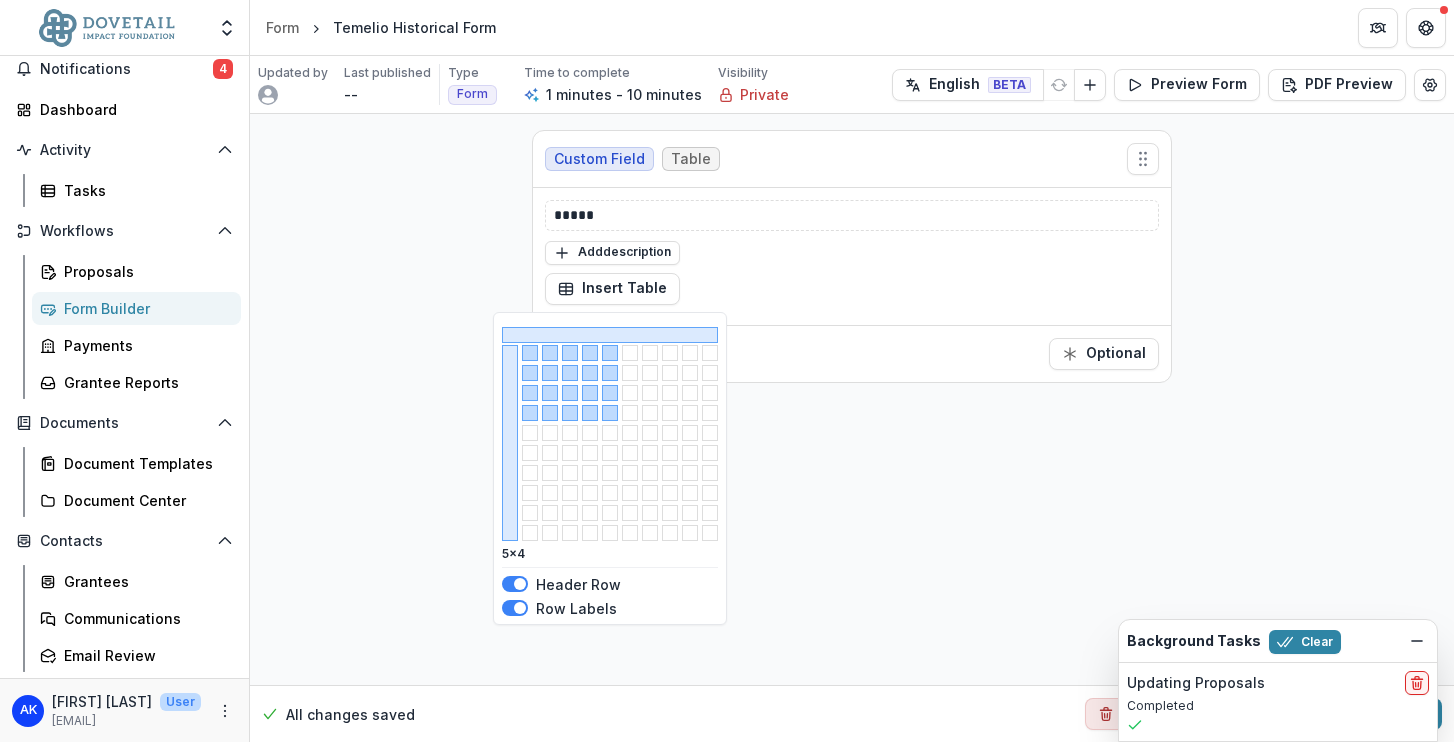 click at bounding box center [610, 413] 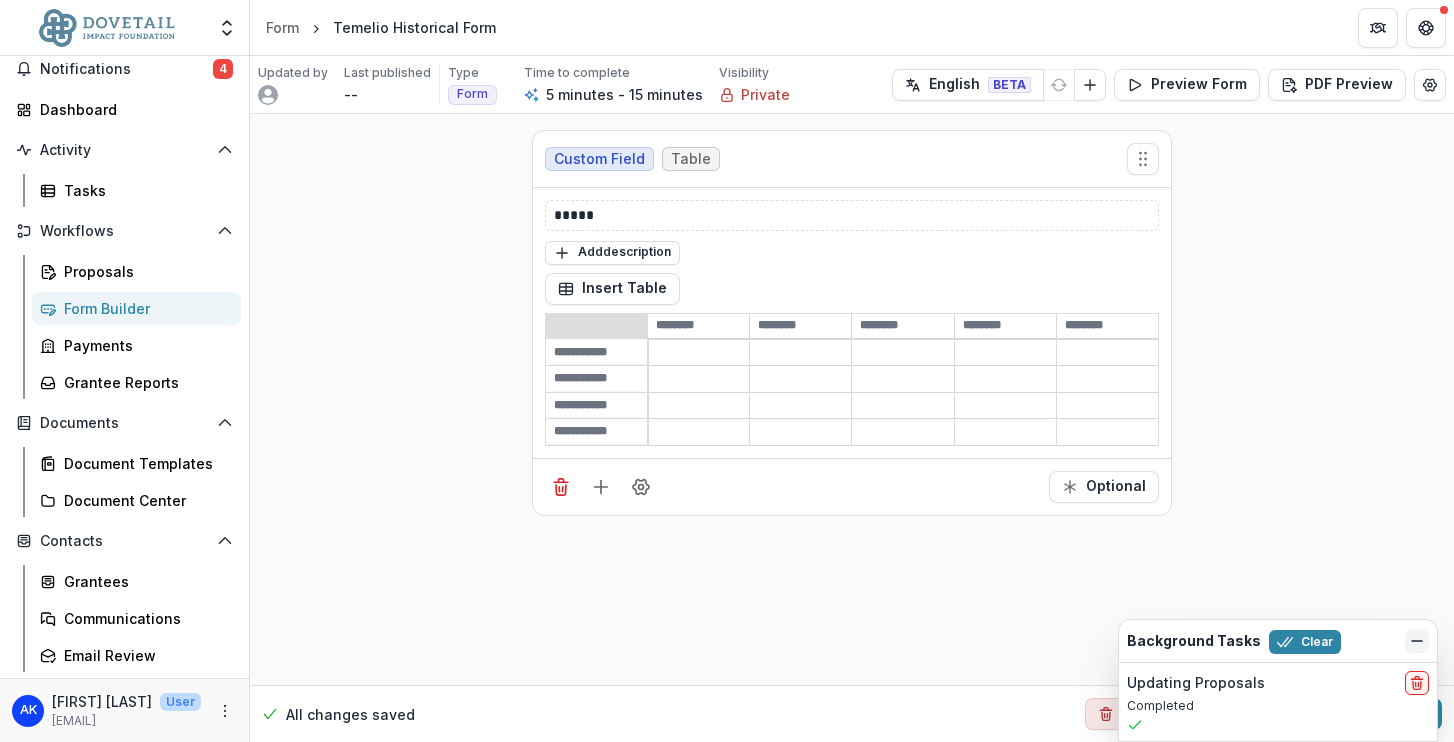 click 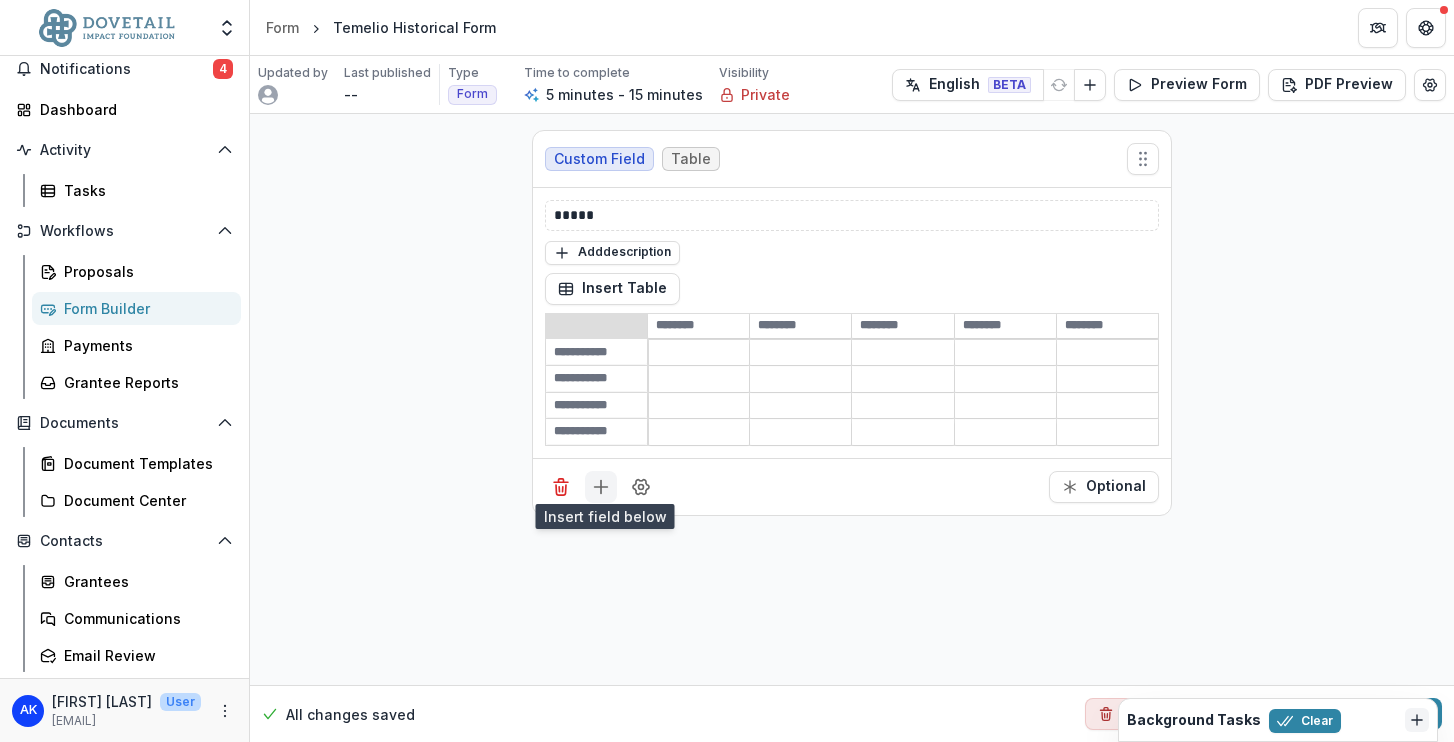 click 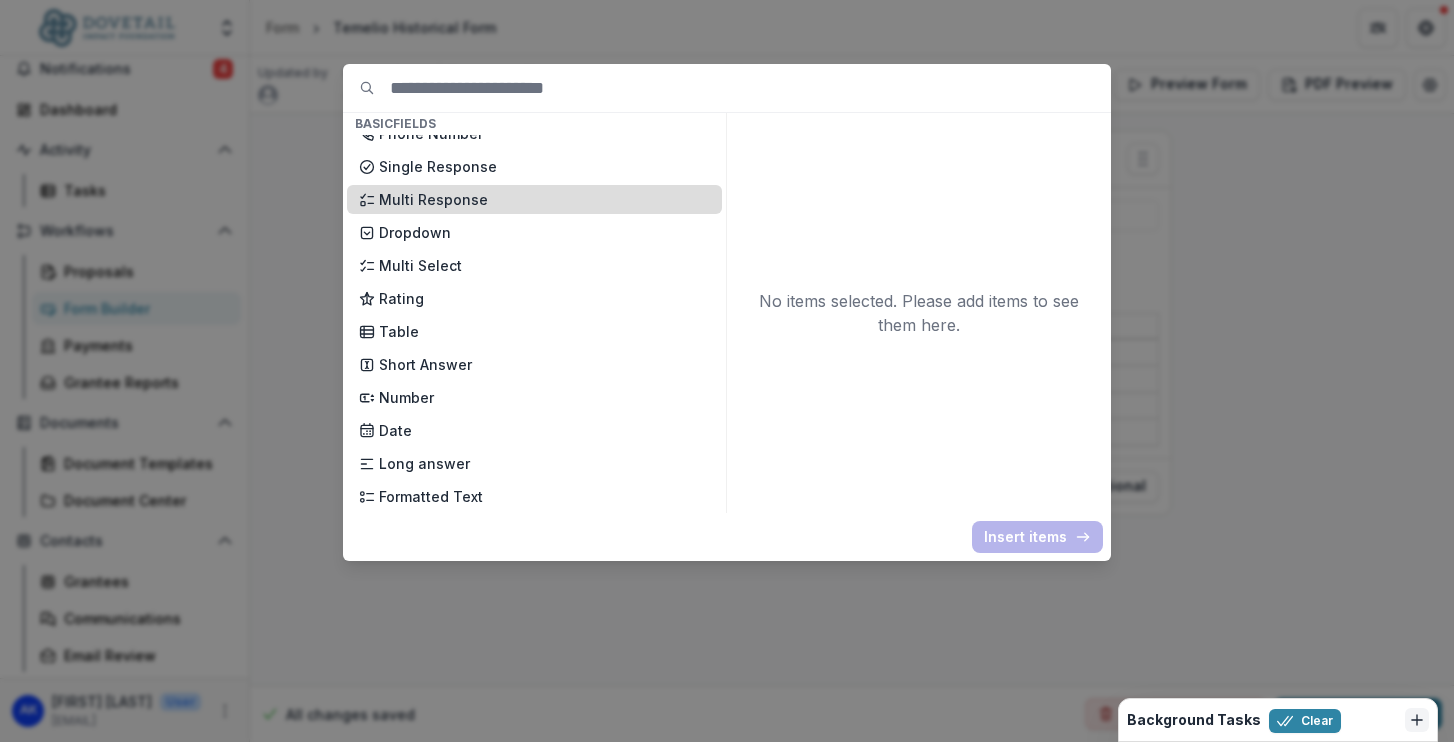 scroll, scrollTop: 186, scrollLeft: 0, axis: vertical 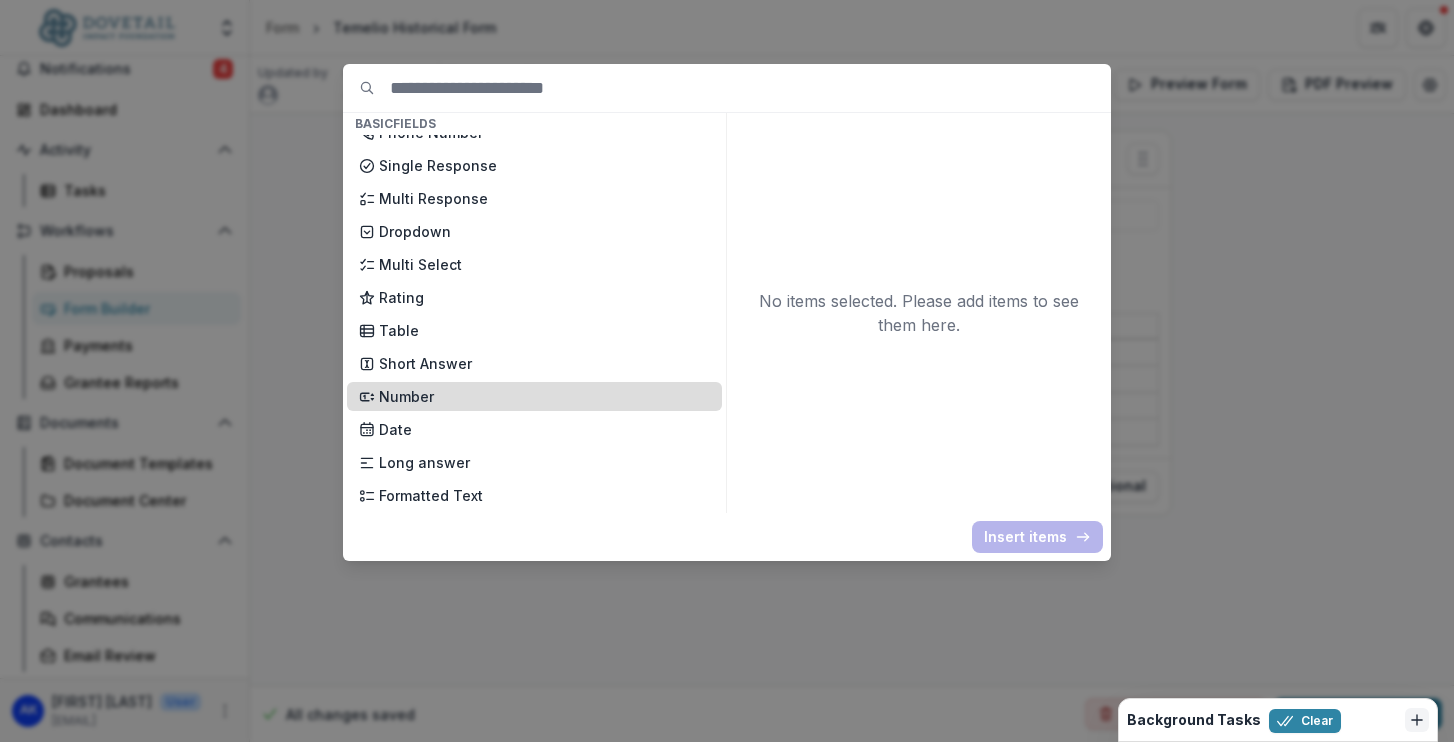 click on "Number" at bounding box center (544, 396) 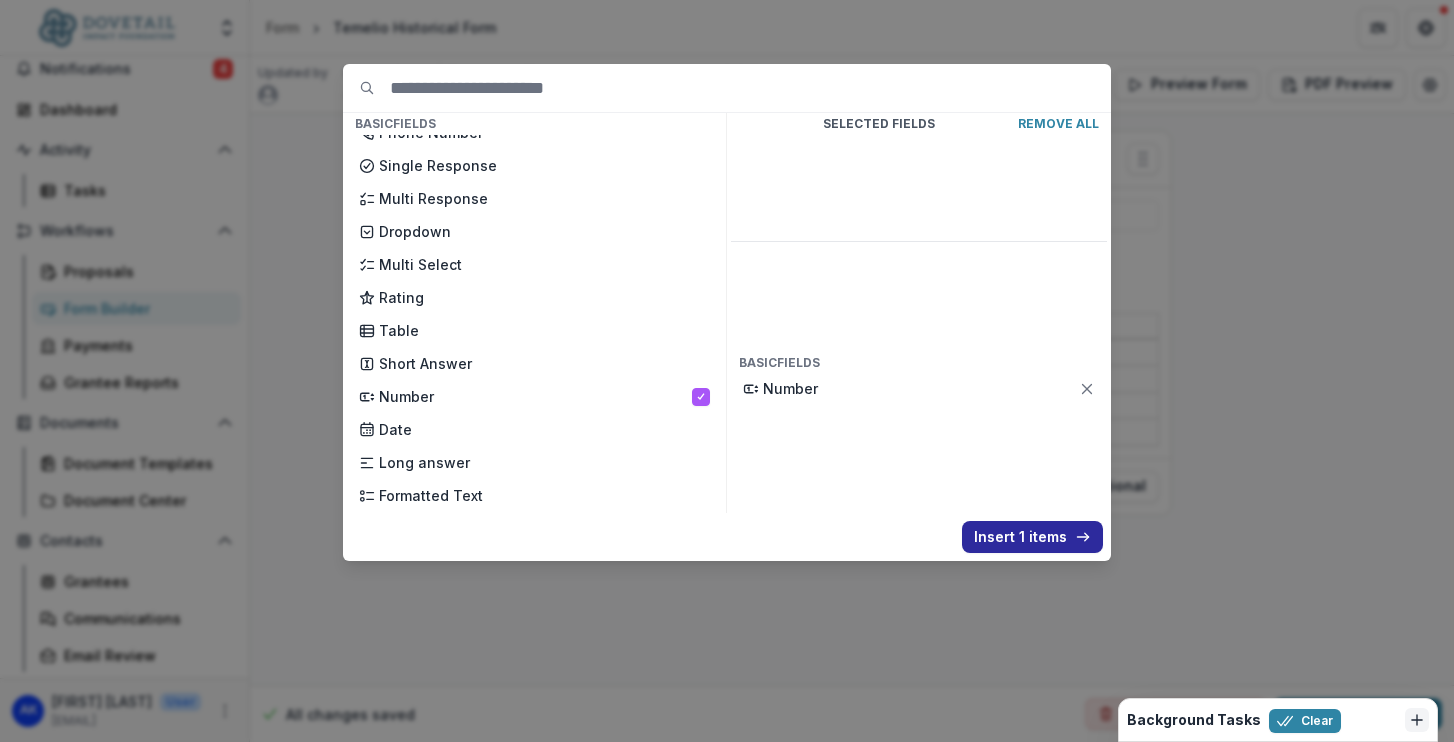 click on "Insert 1 items" at bounding box center (1032, 537) 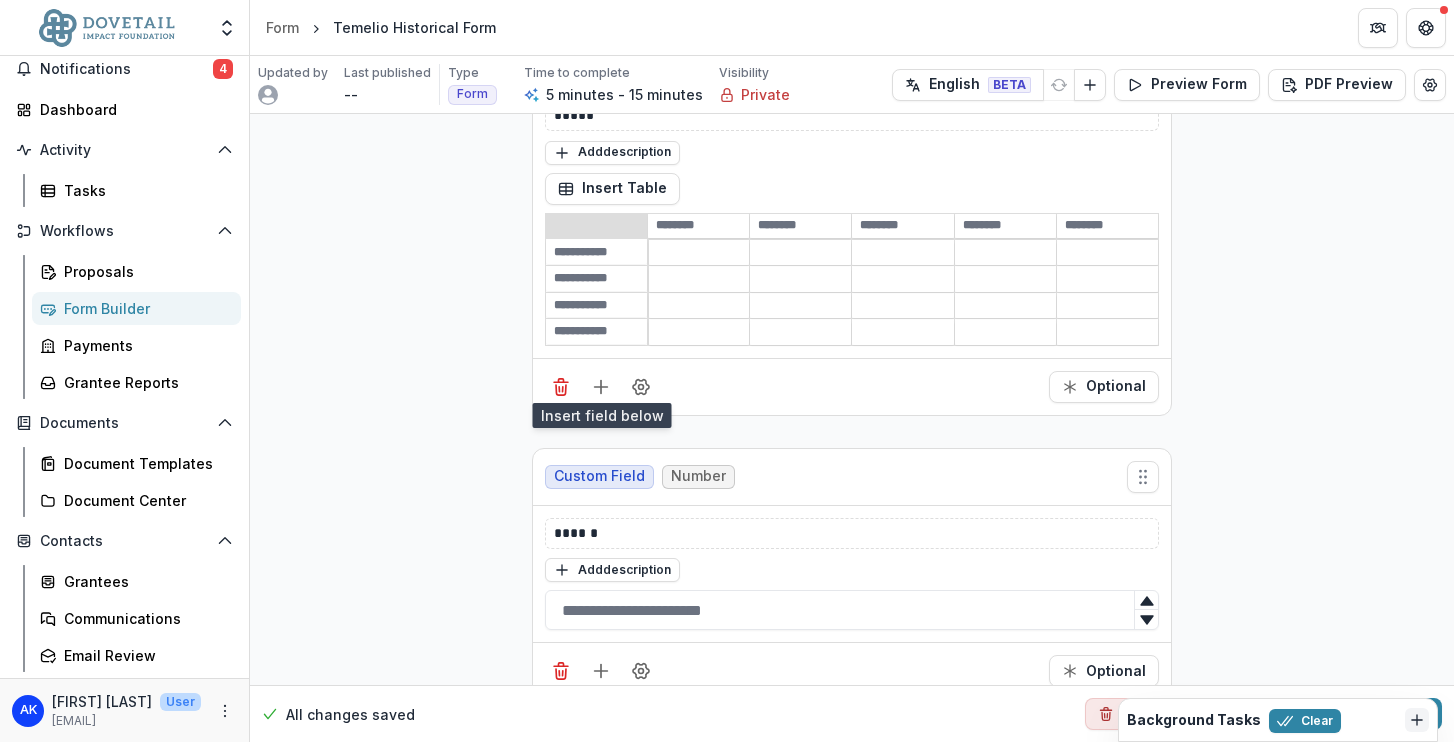 scroll, scrollTop: 101, scrollLeft: 0, axis: vertical 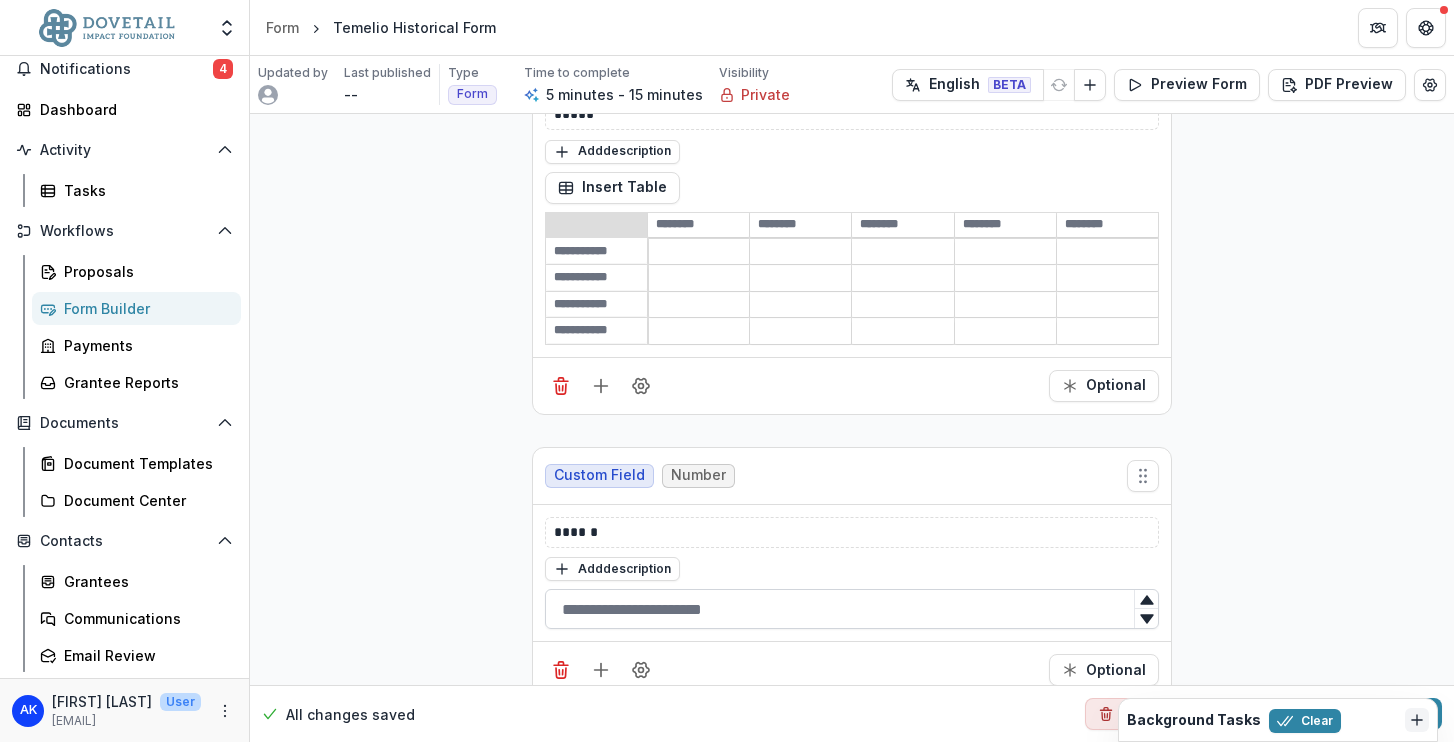 click at bounding box center [852, 609] 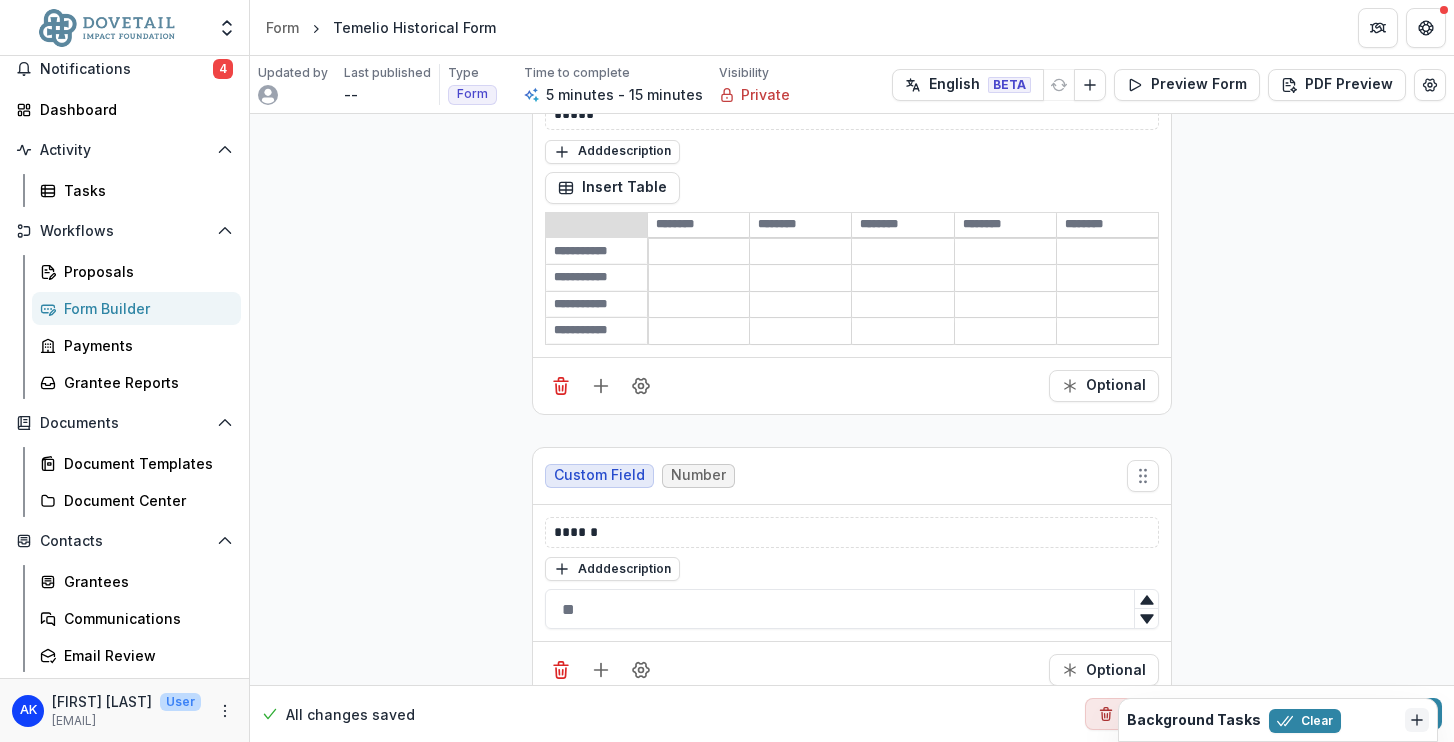 click 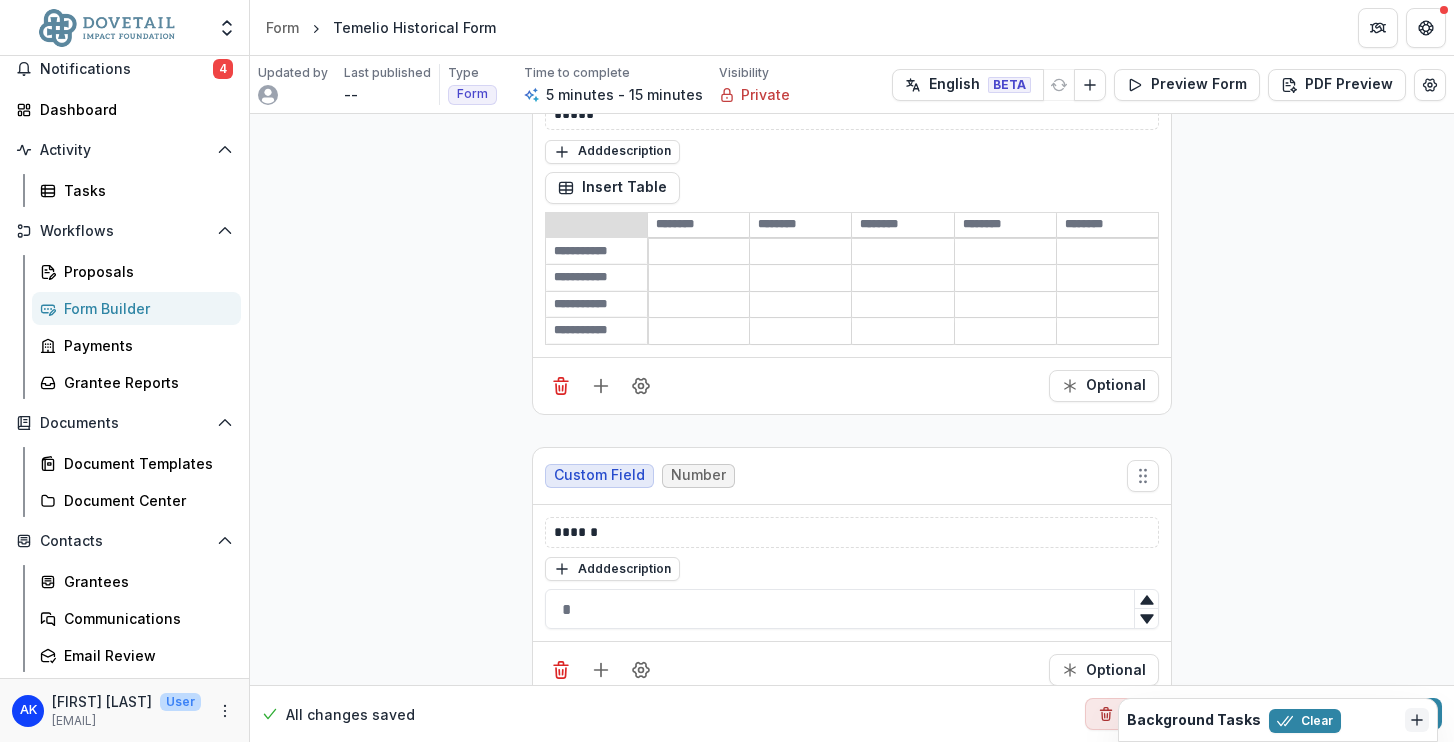 click 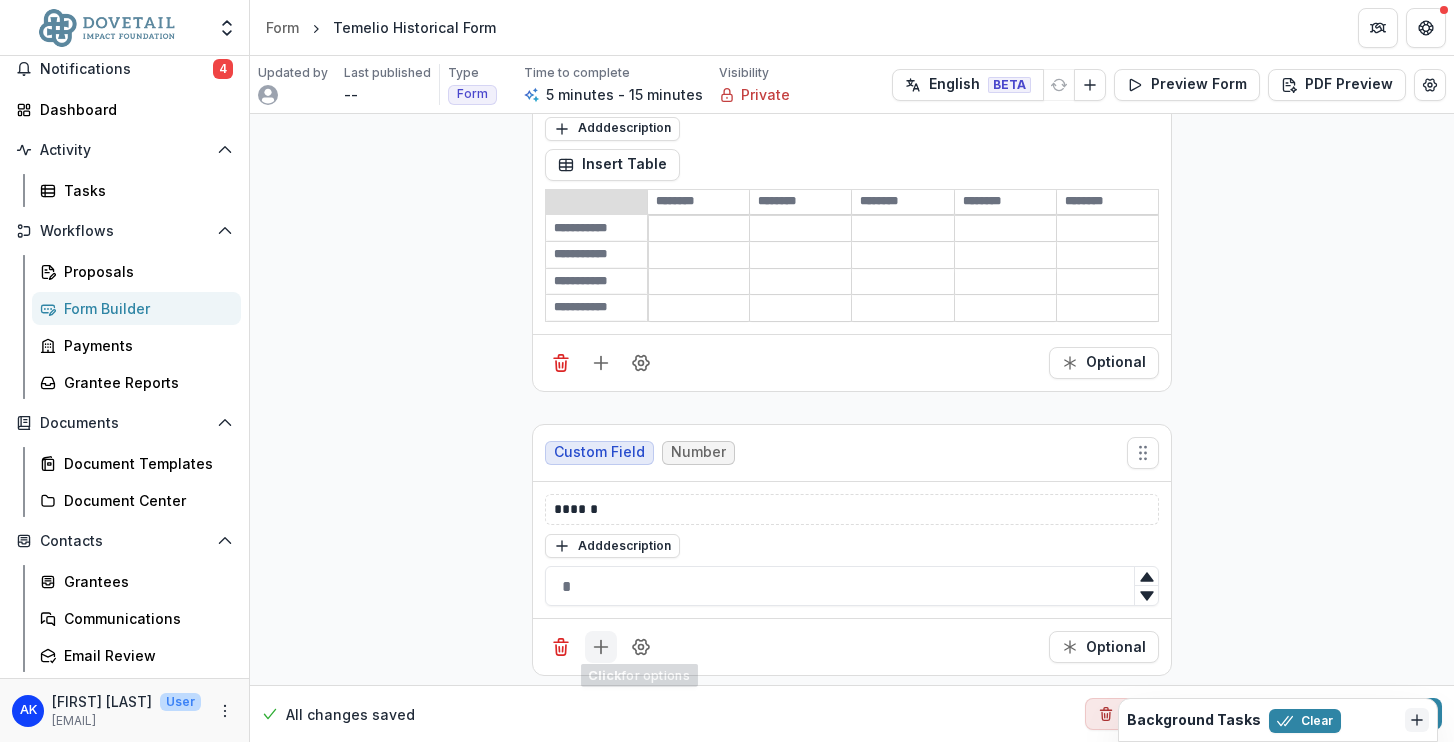 click 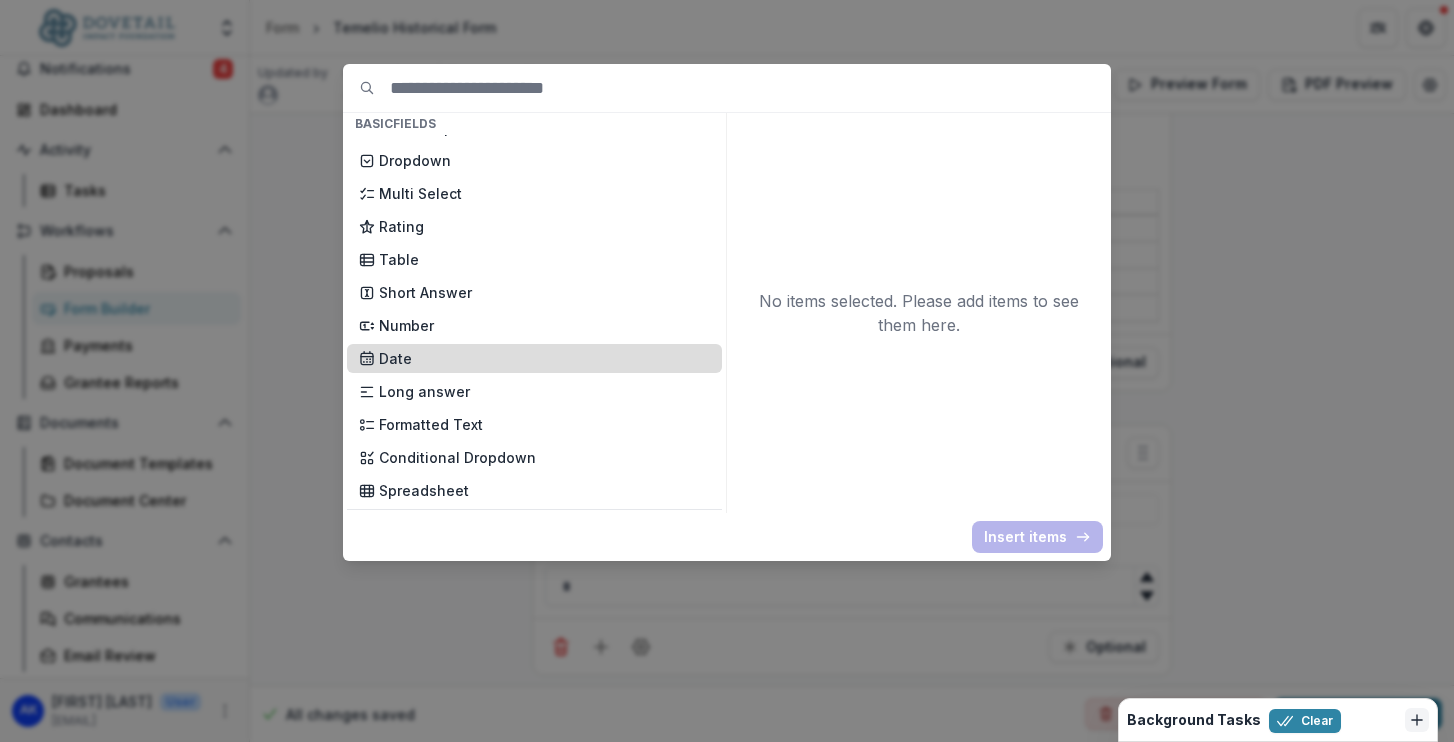 scroll, scrollTop: 315, scrollLeft: 0, axis: vertical 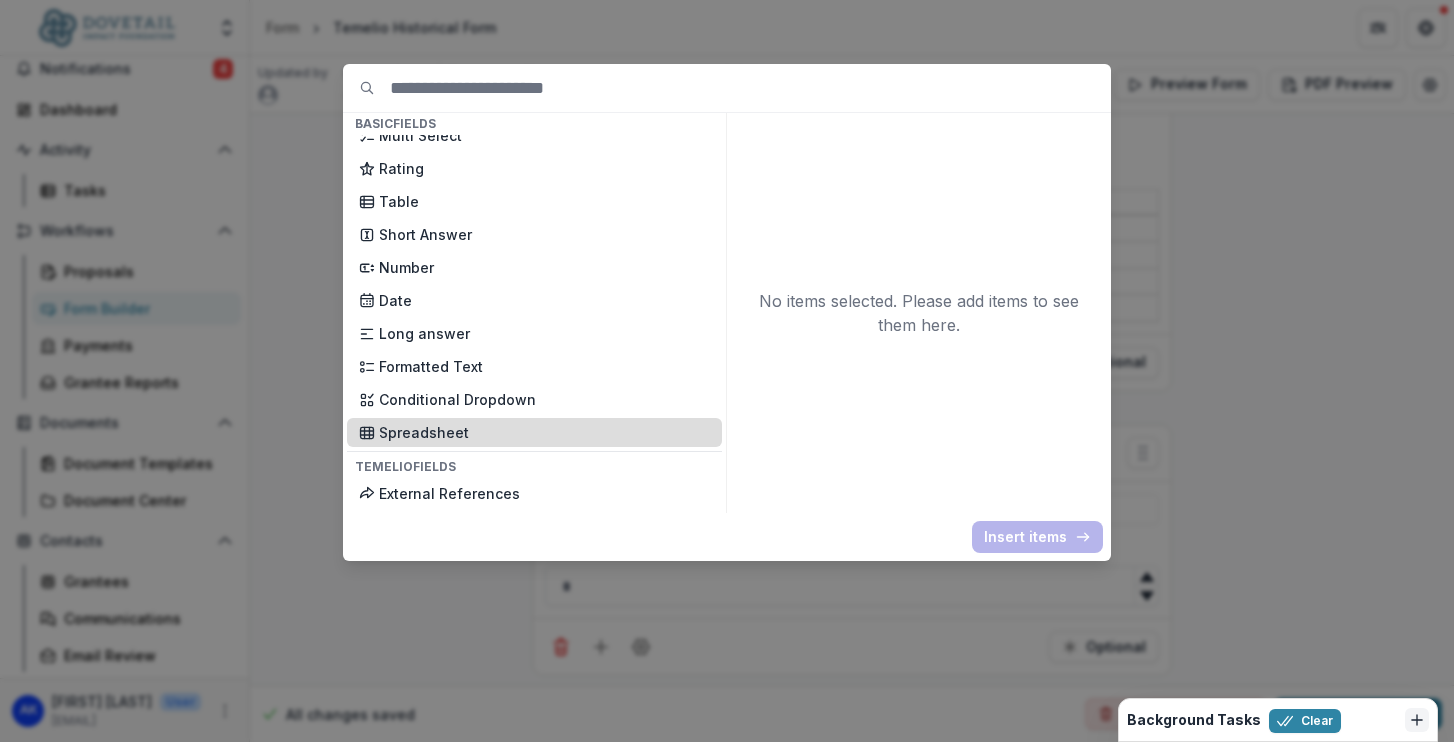 click on "Spreadsheet" at bounding box center [544, 432] 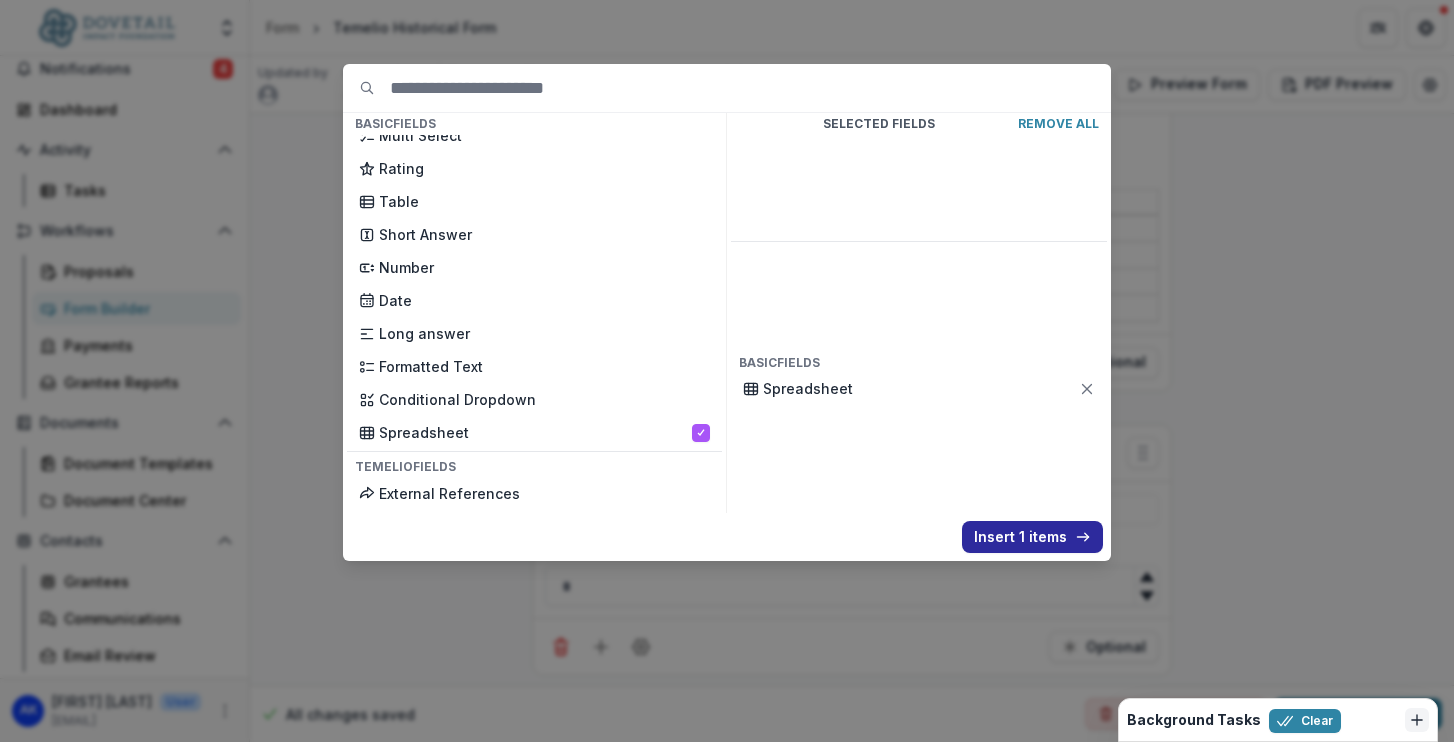 click on "Insert 1 items" at bounding box center [1032, 537] 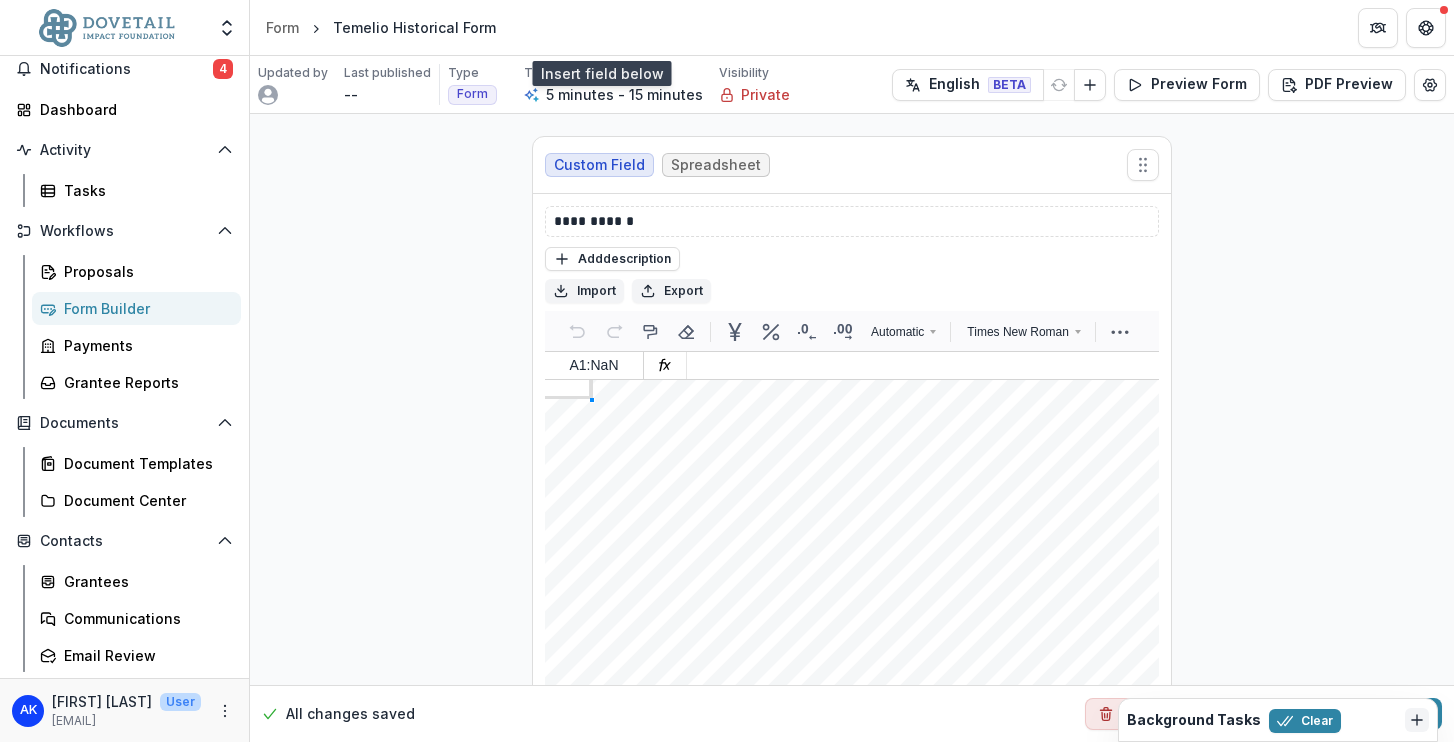 scroll, scrollTop: 743, scrollLeft: 0, axis: vertical 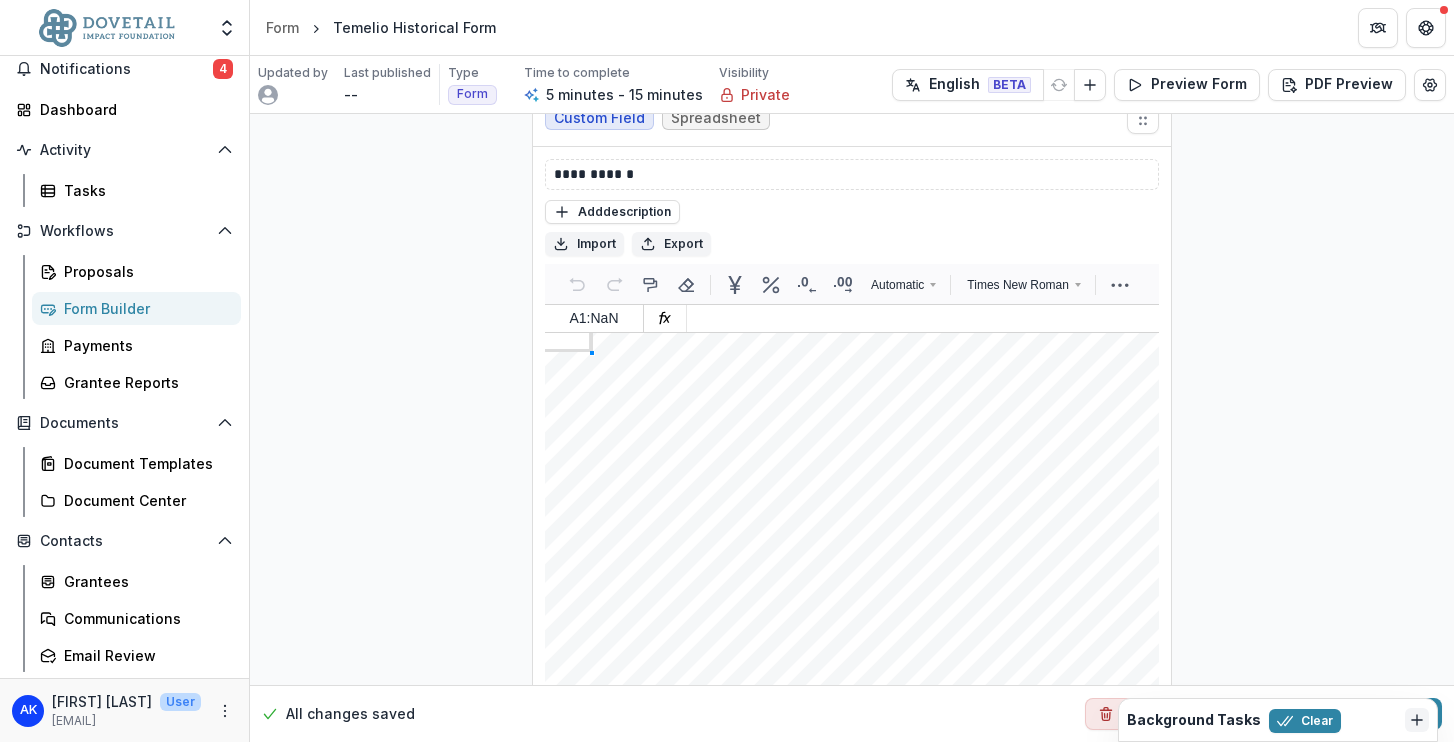 click at bounding box center [1612, 1391] 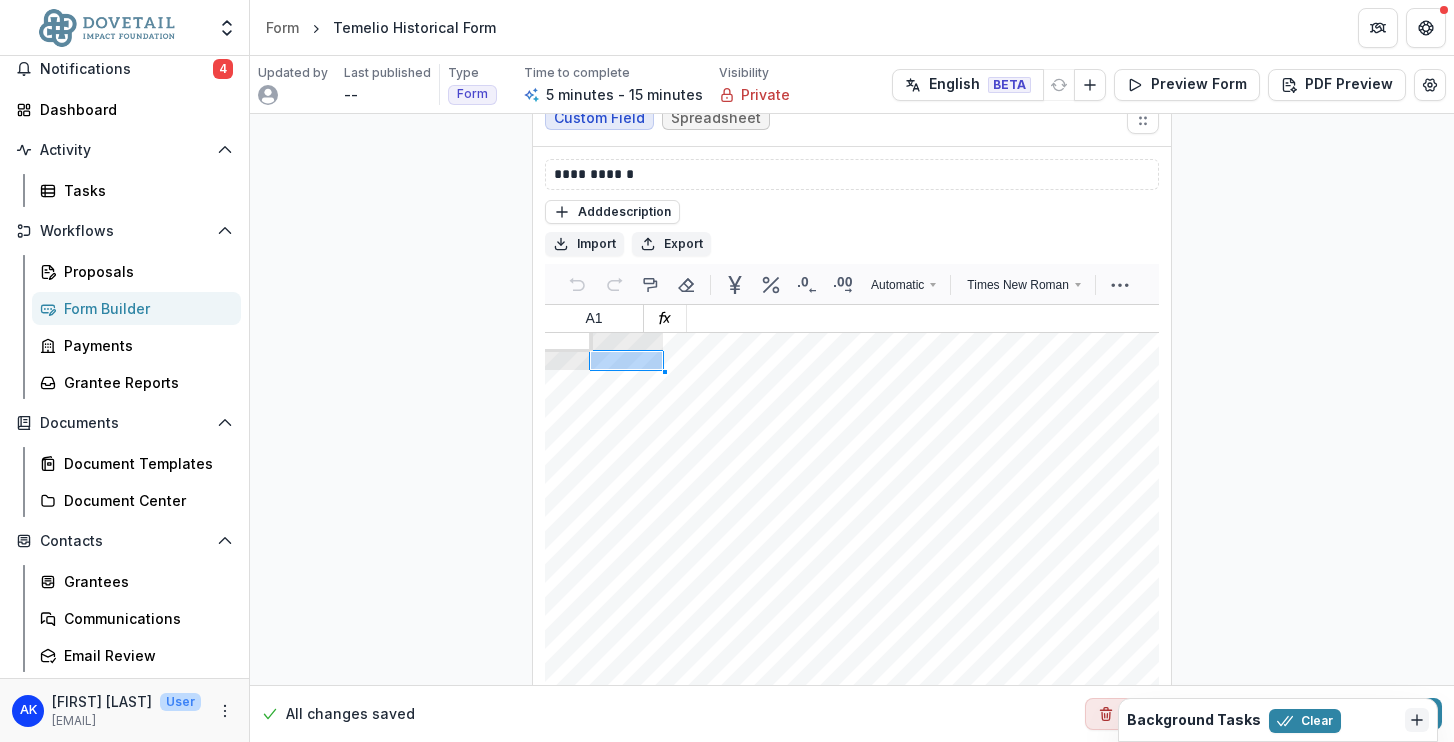 click at bounding box center (1612, 1391) 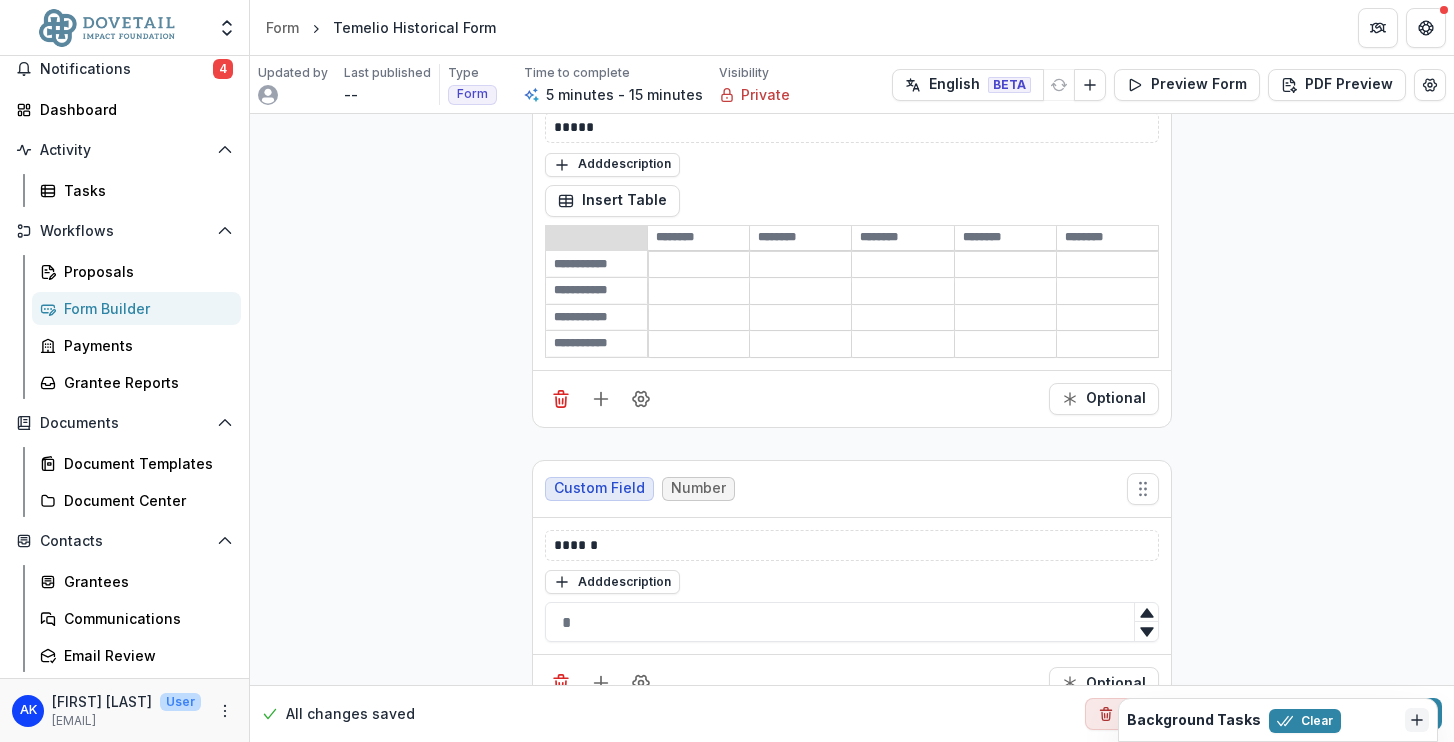 scroll, scrollTop: 95, scrollLeft: 0, axis: vertical 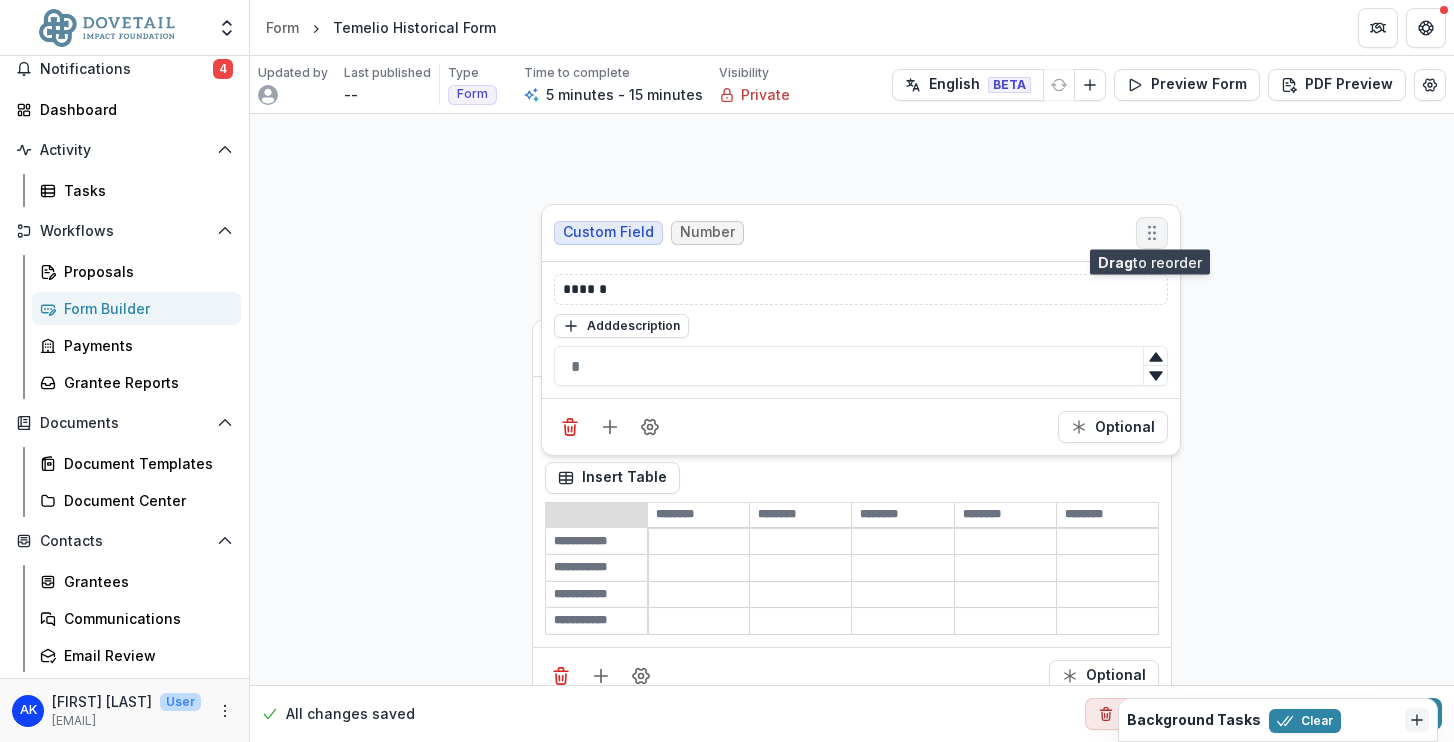 drag, startPoint x: 1144, startPoint y: 477, endPoint x: 1153, endPoint y: 228, distance: 249.1626 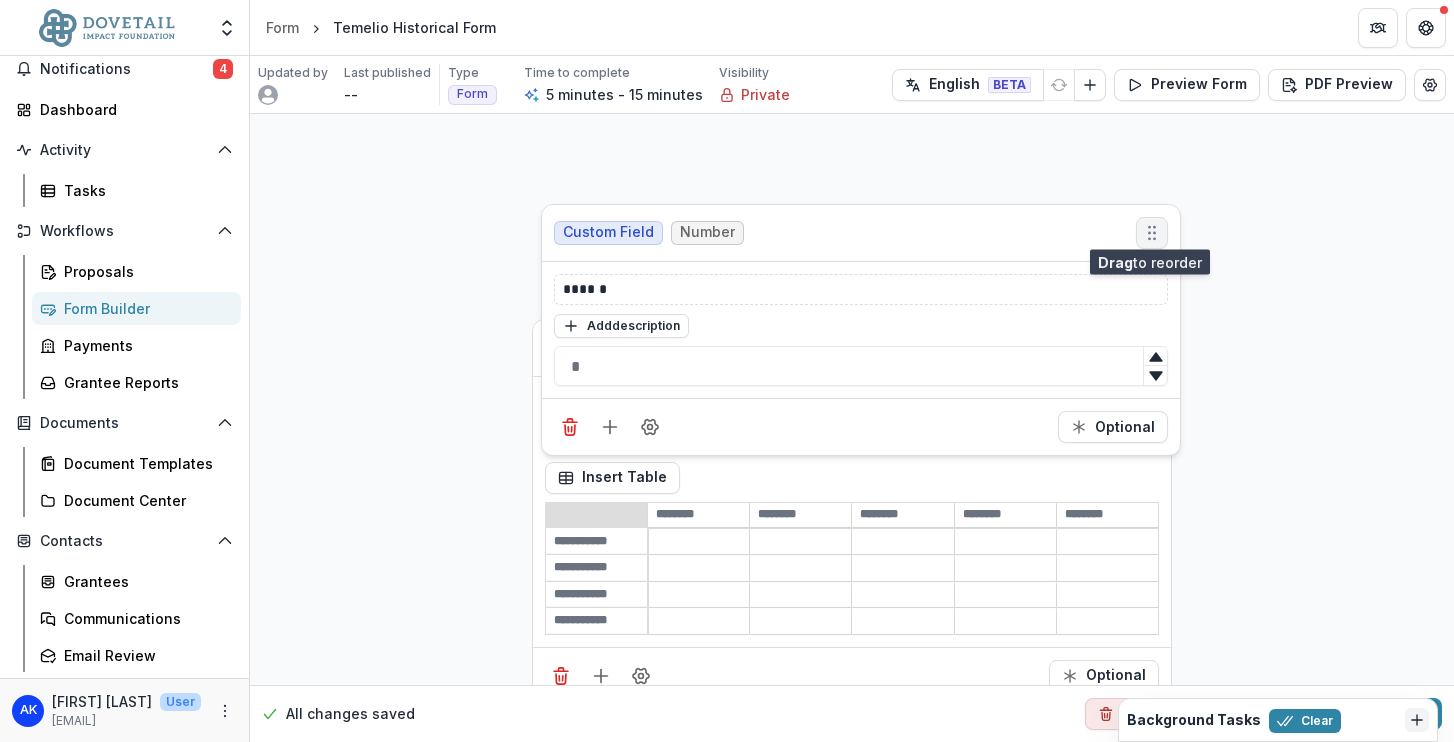 click 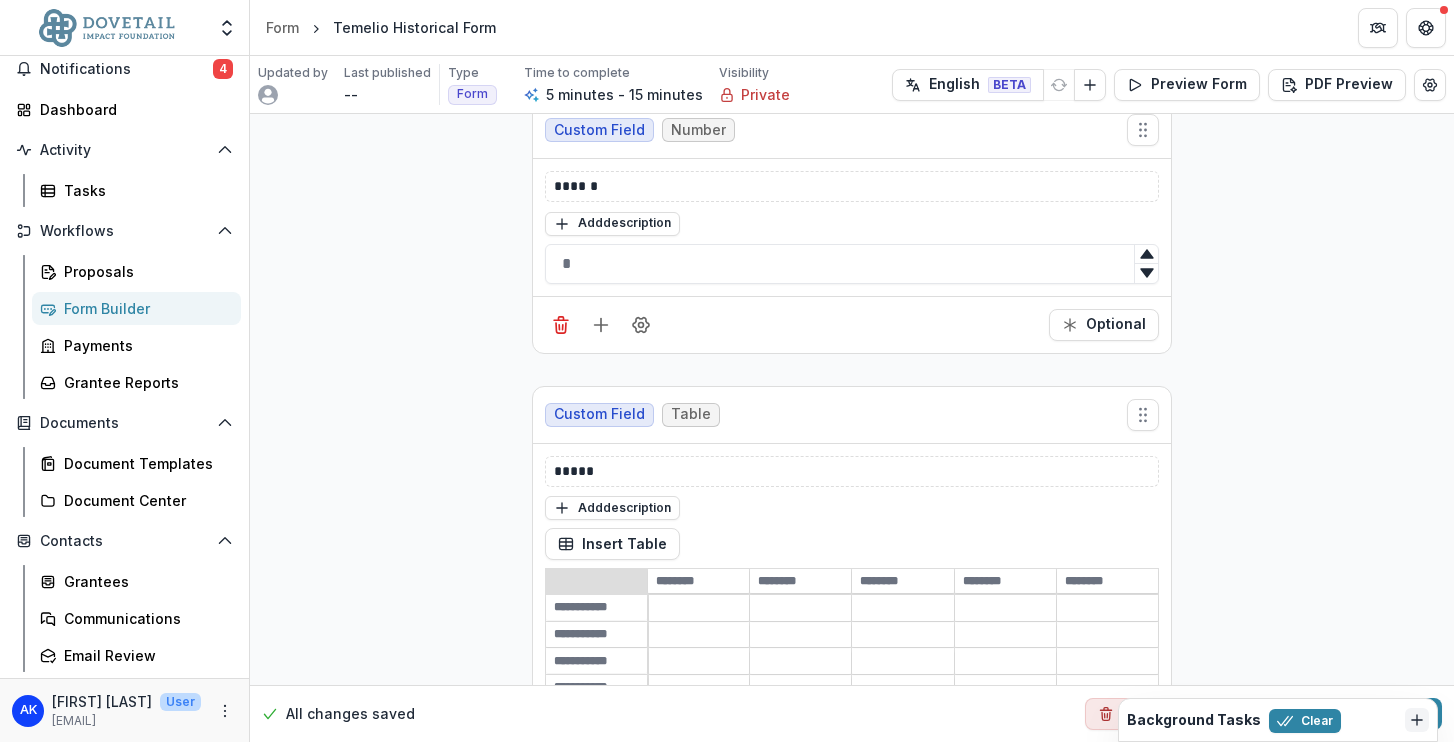 scroll, scrollTop: 0, scrollLeft: 0, axis: both 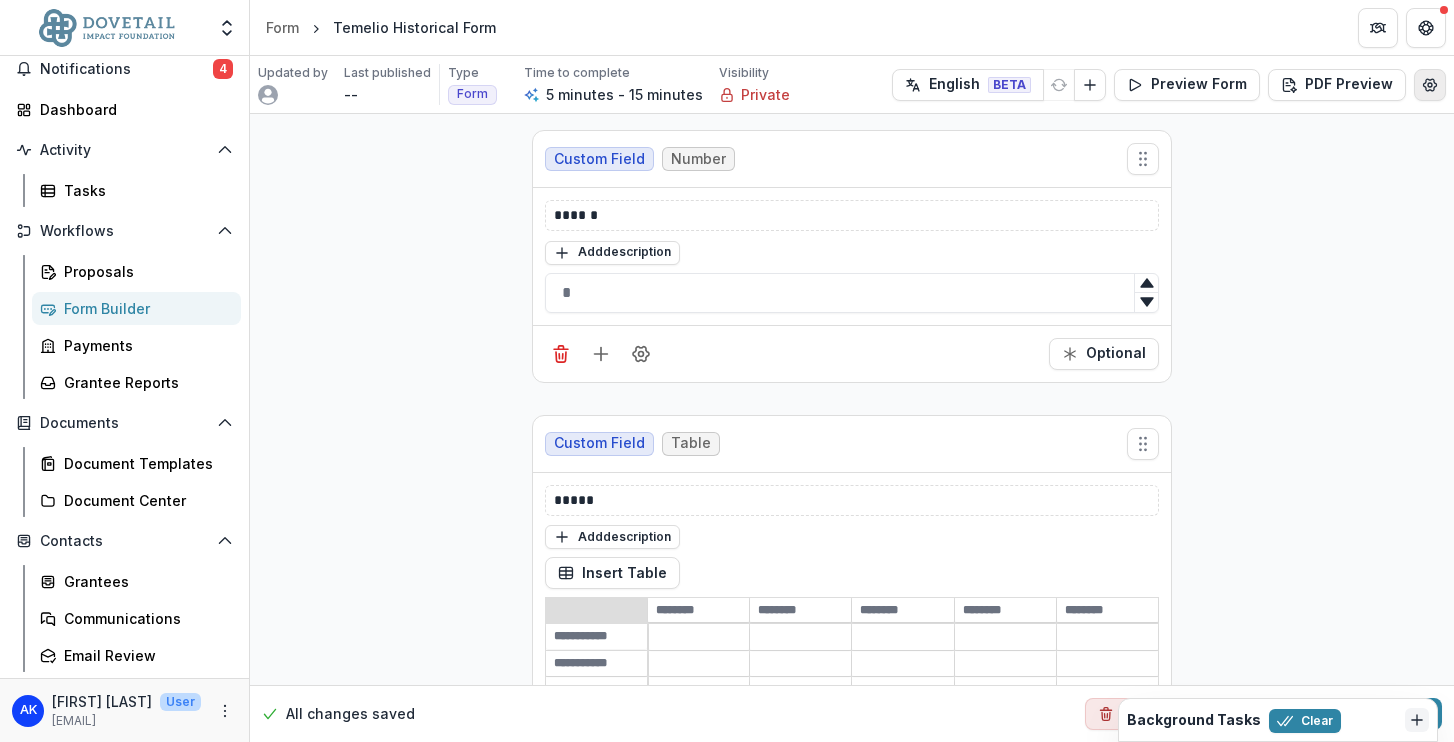 click 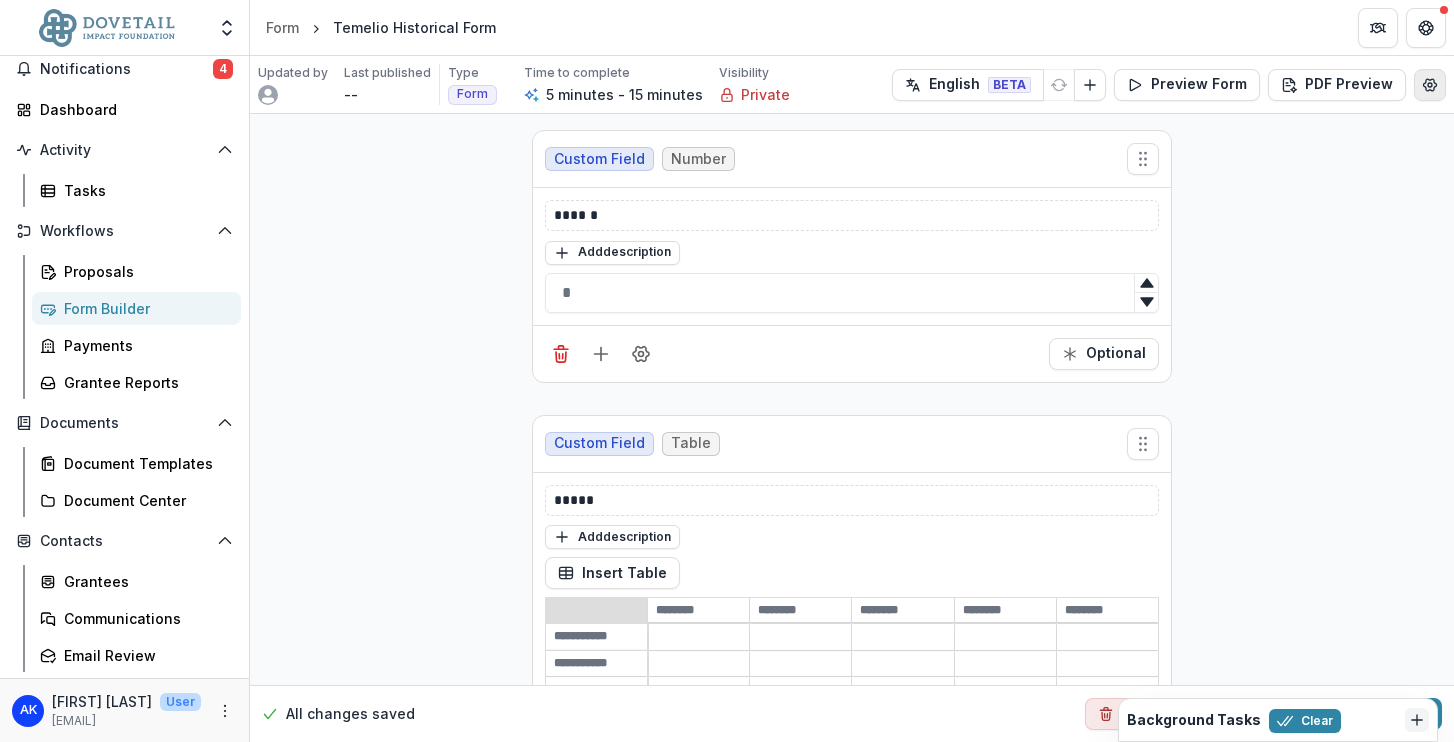select on "*******" 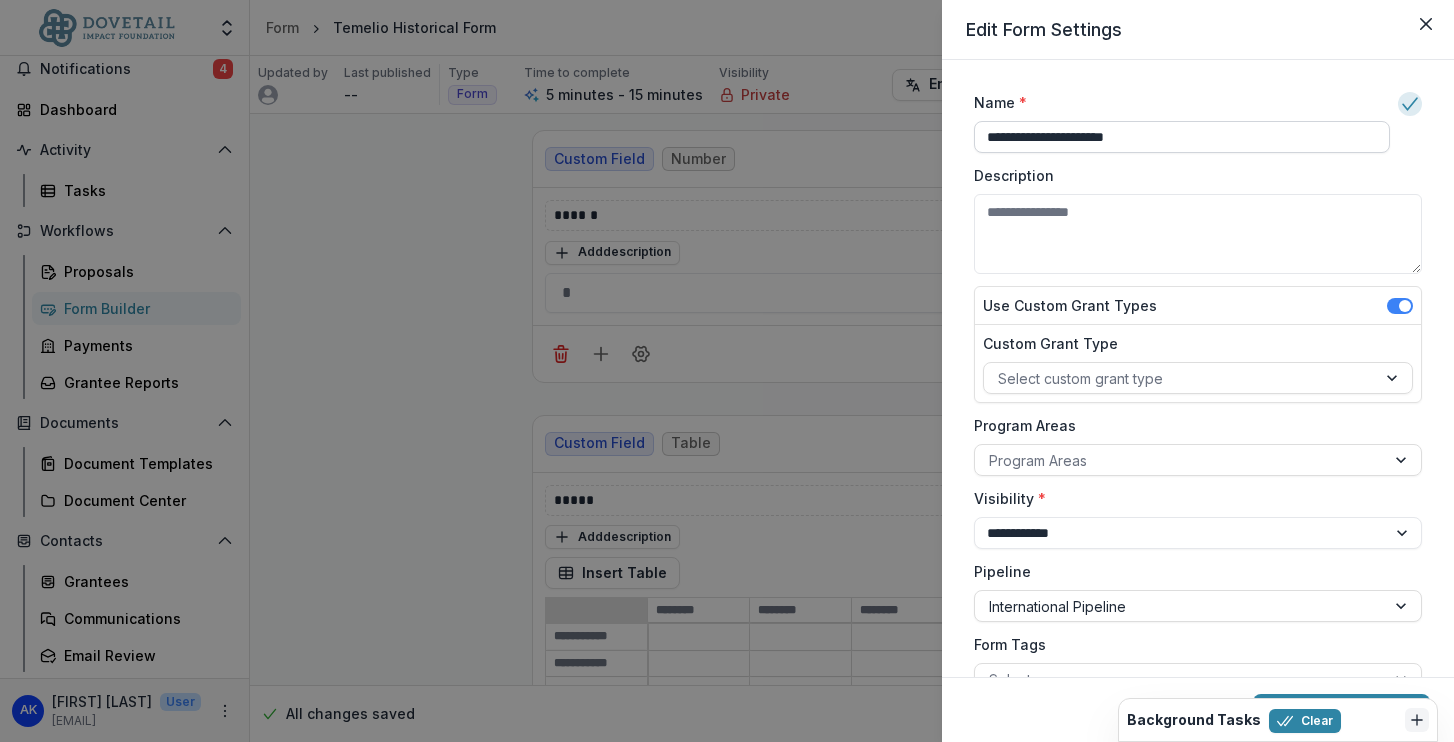 click on "**********" at bounding box center (1182, 137) 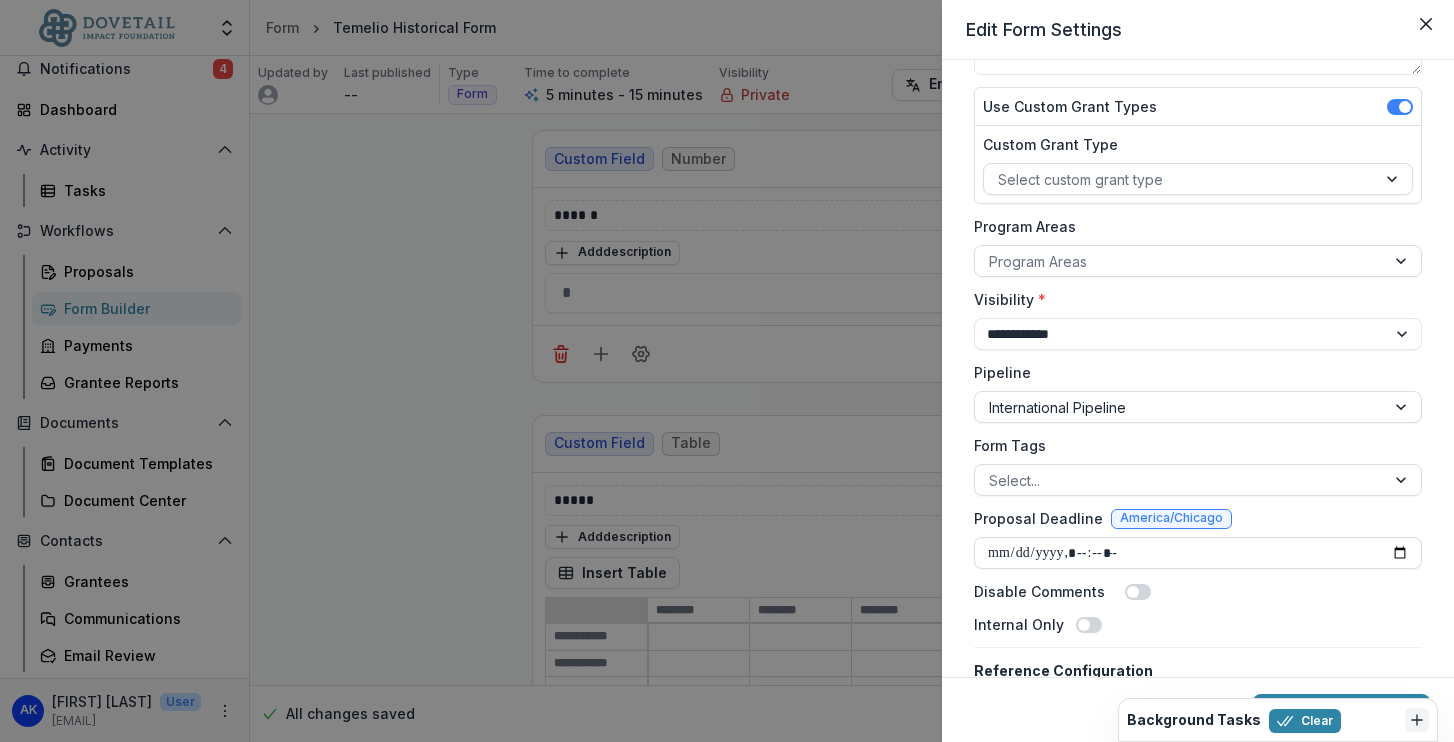scroll, scrollTop: 275, scrollLeft: 0, axis: vertical 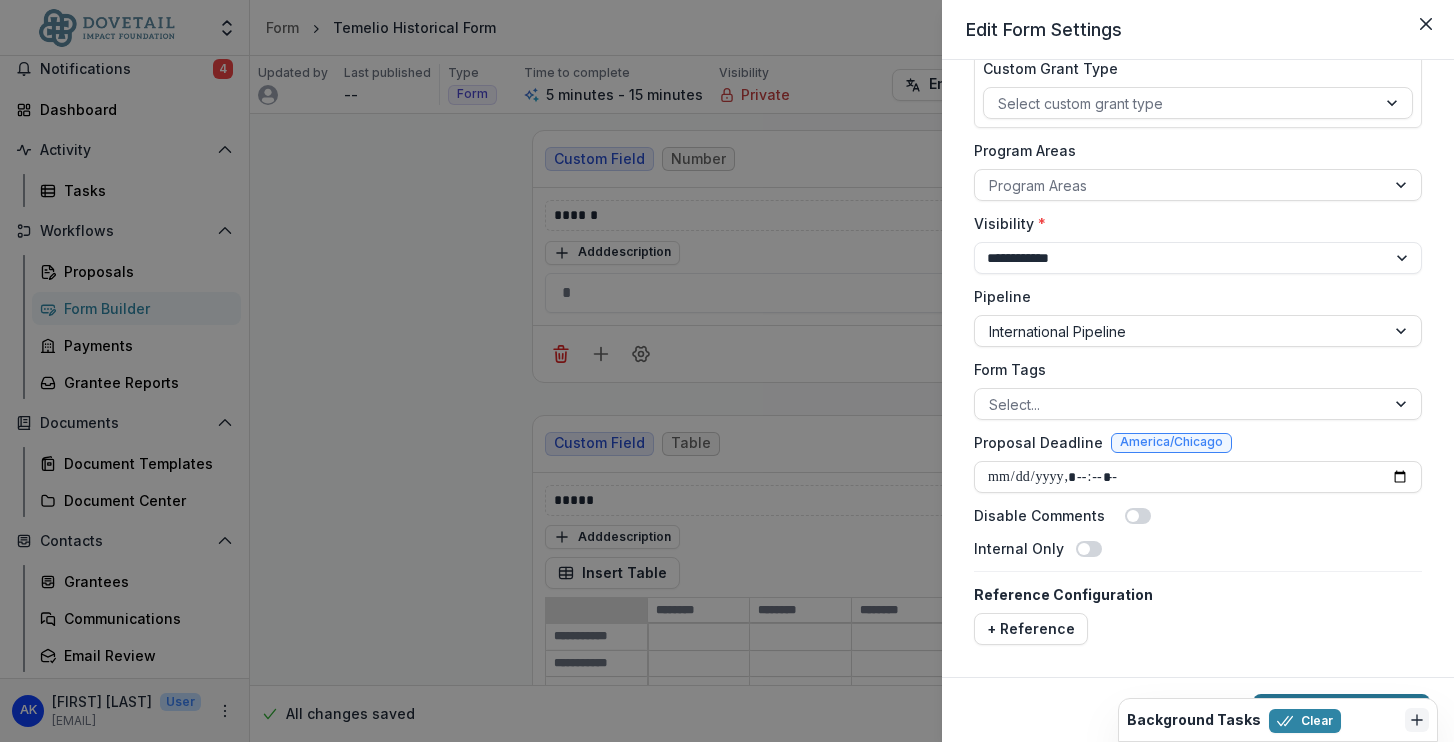type on "**********" 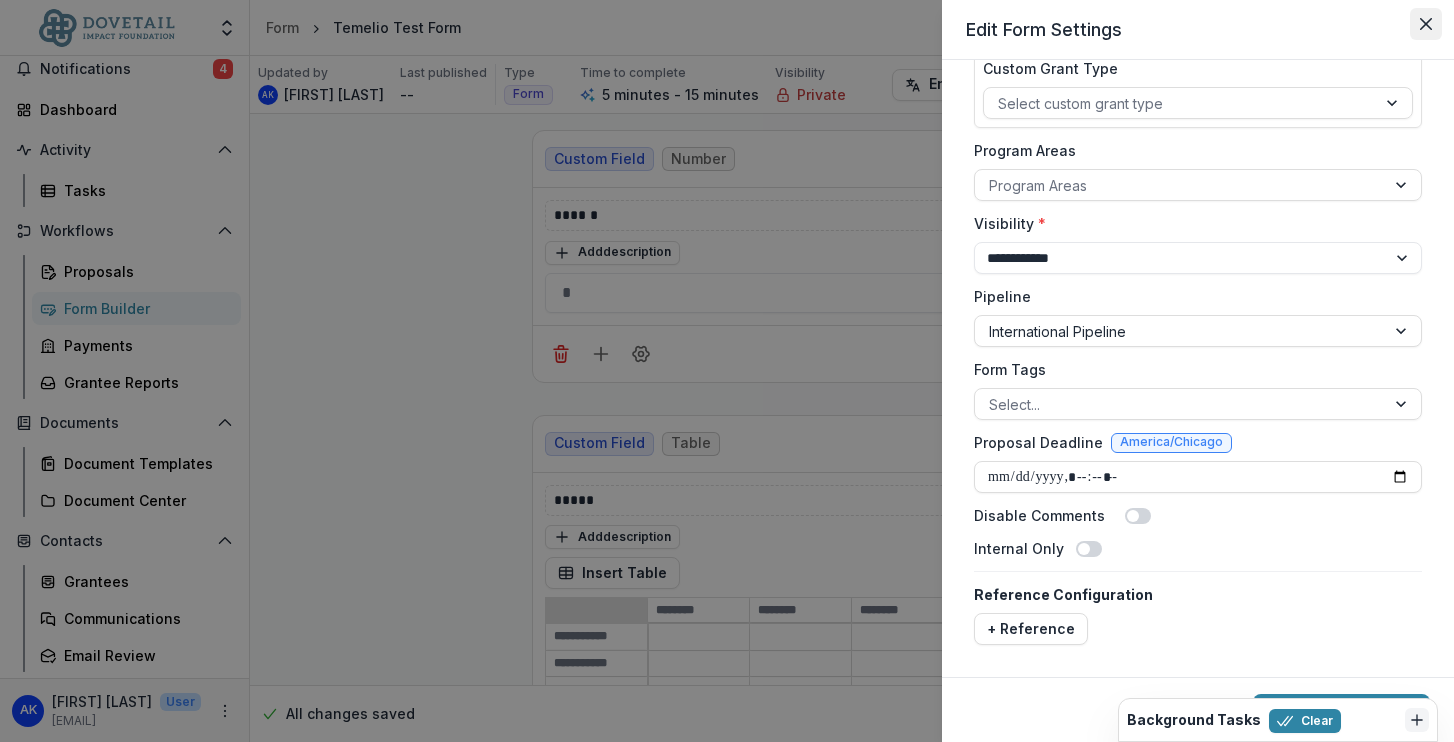 click 